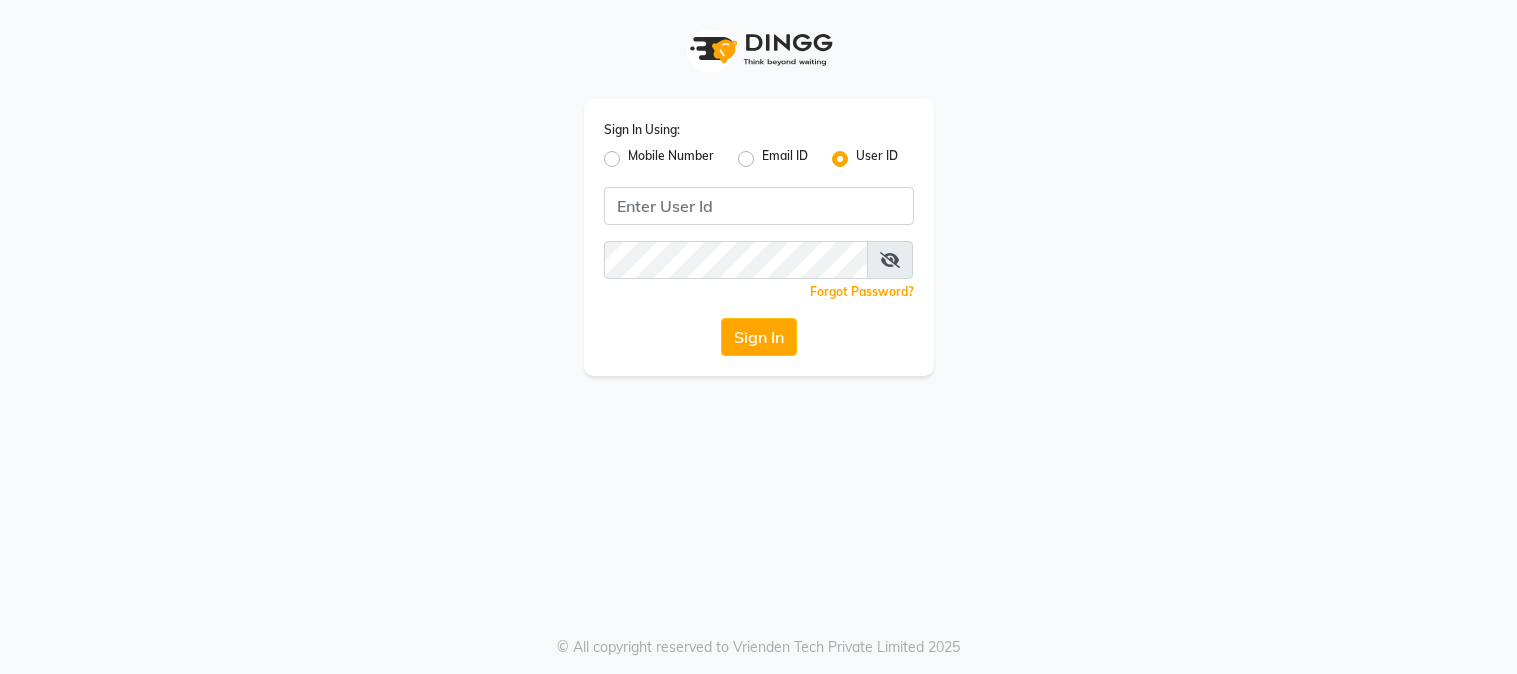 scroll, scrollTop: 0, scrollLeft: 0, axis: both 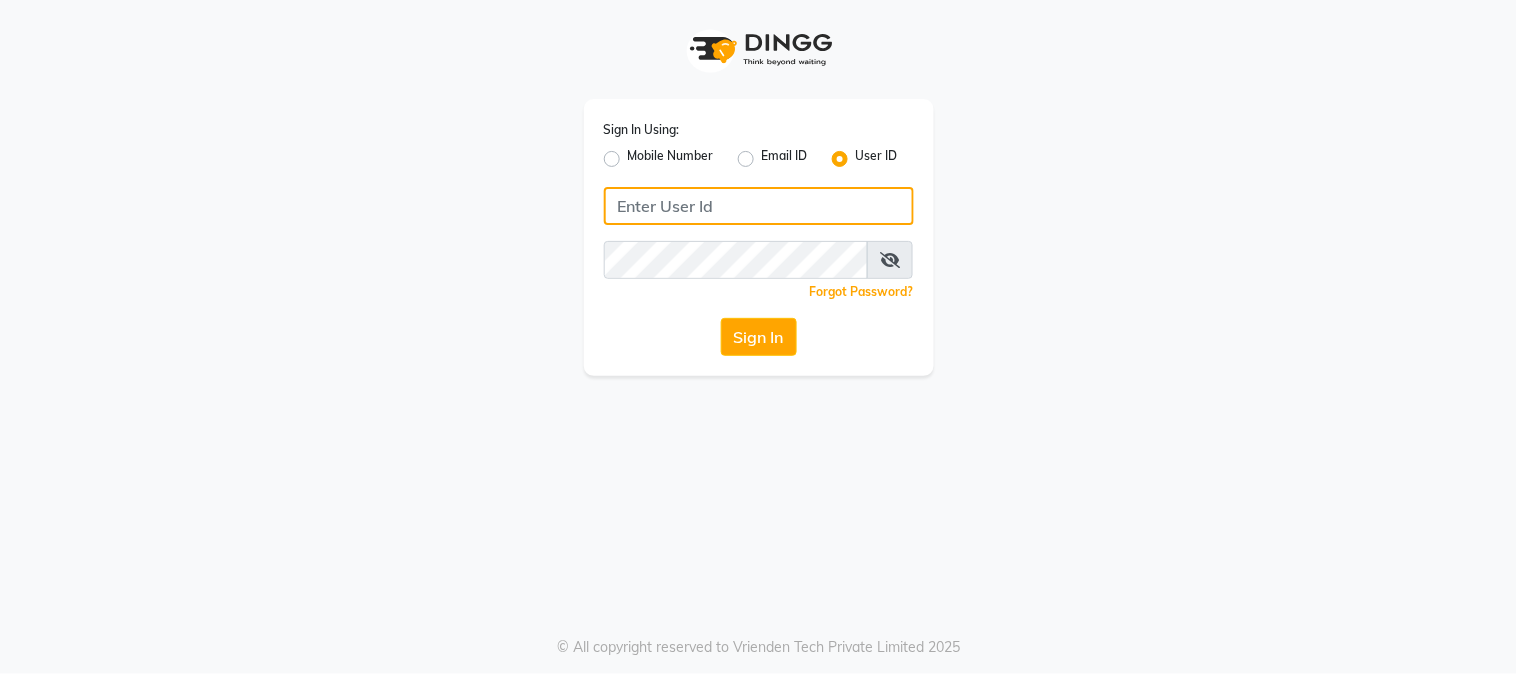 click 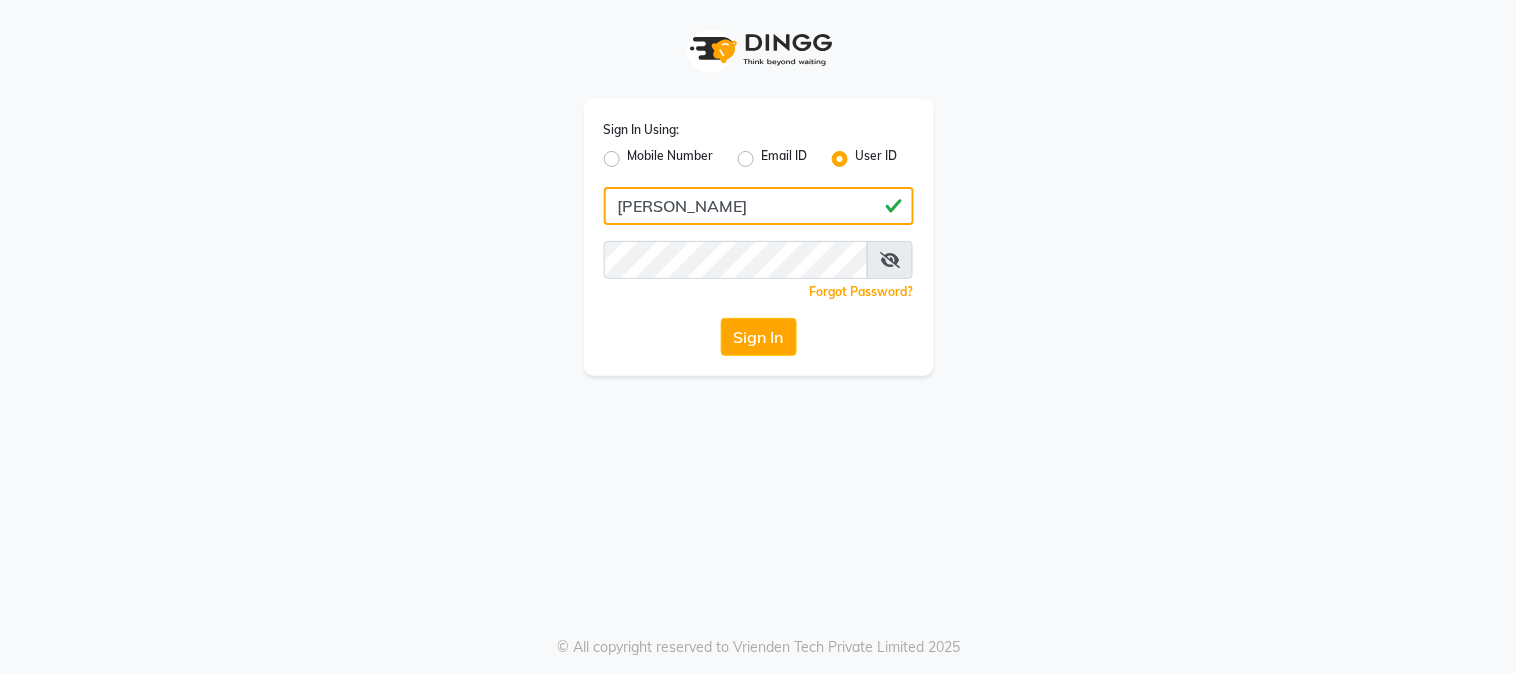 type on "[PERSON_NAME]" 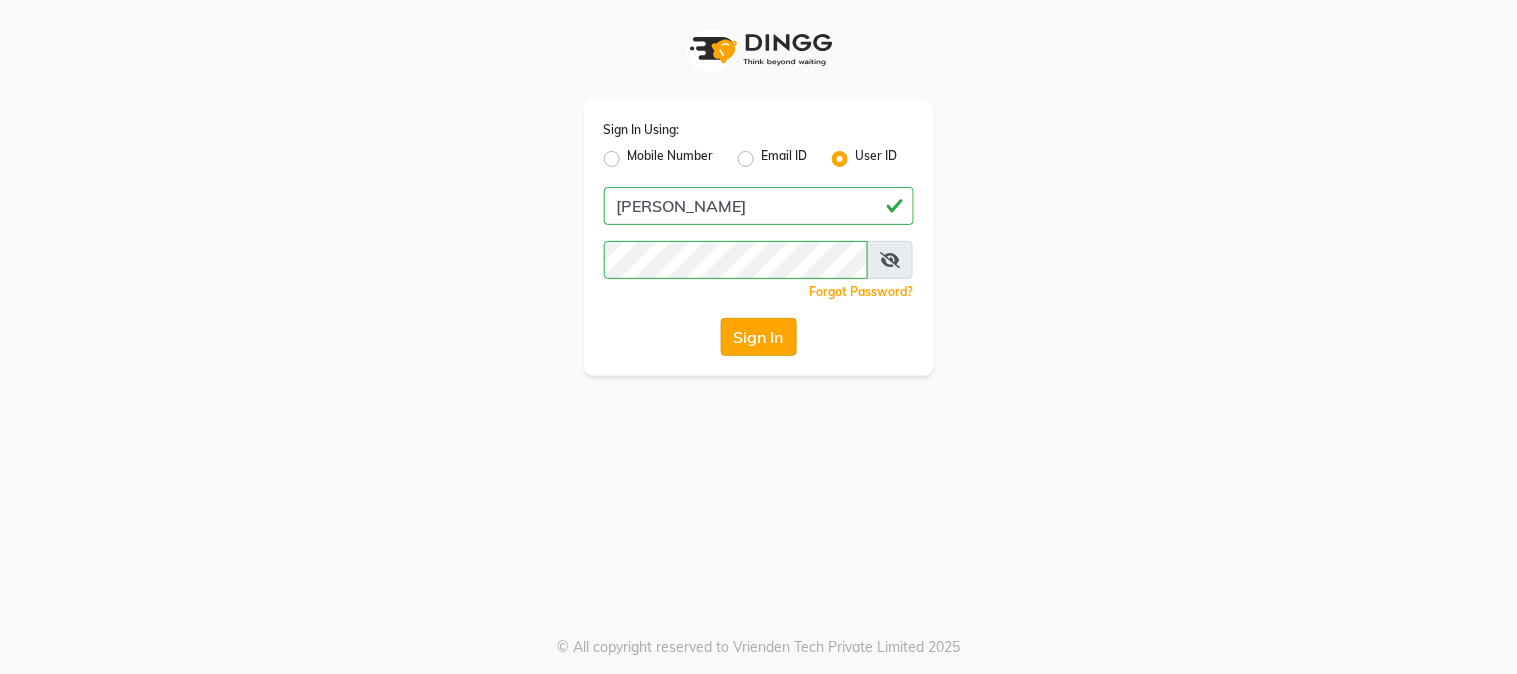 click on "Sign In" 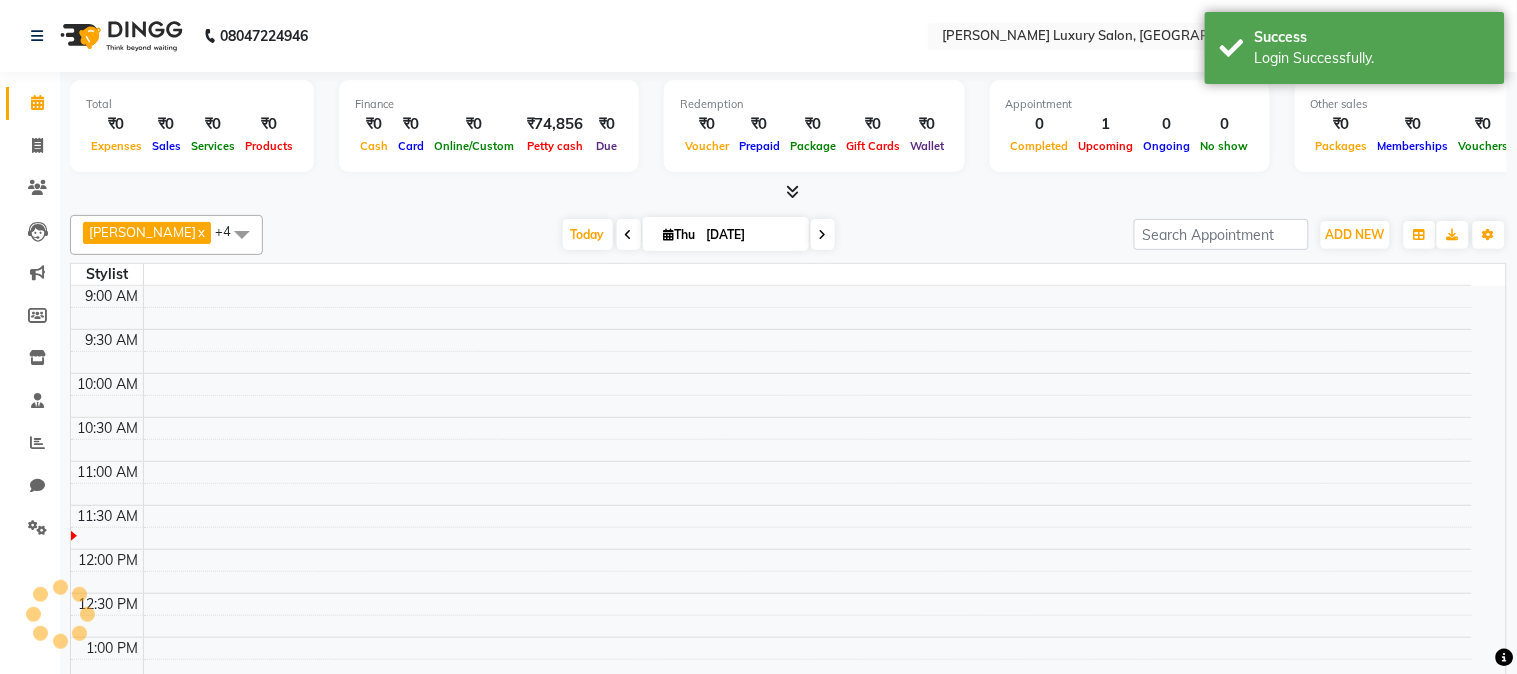 select on "en" 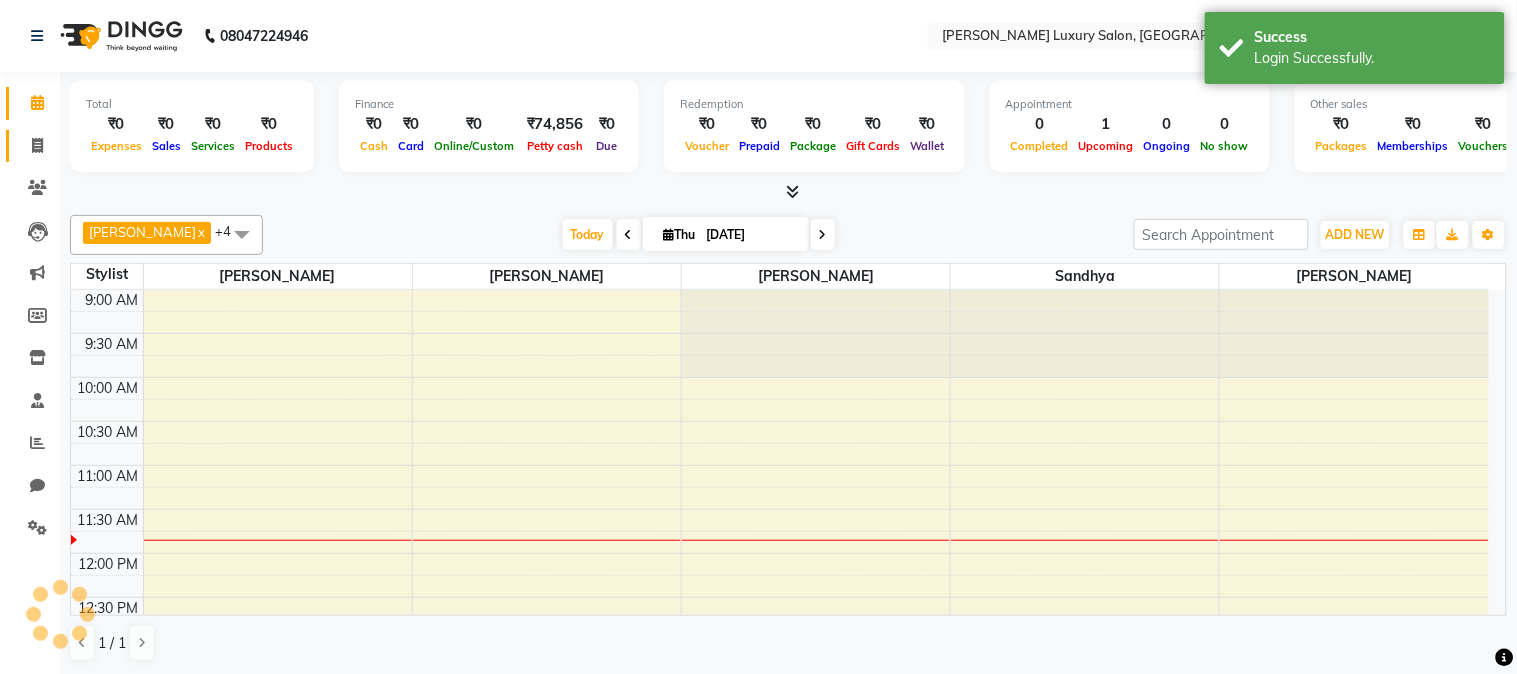 scroll, scrollTop: 177, scrollLeft: 0, axis: vertical 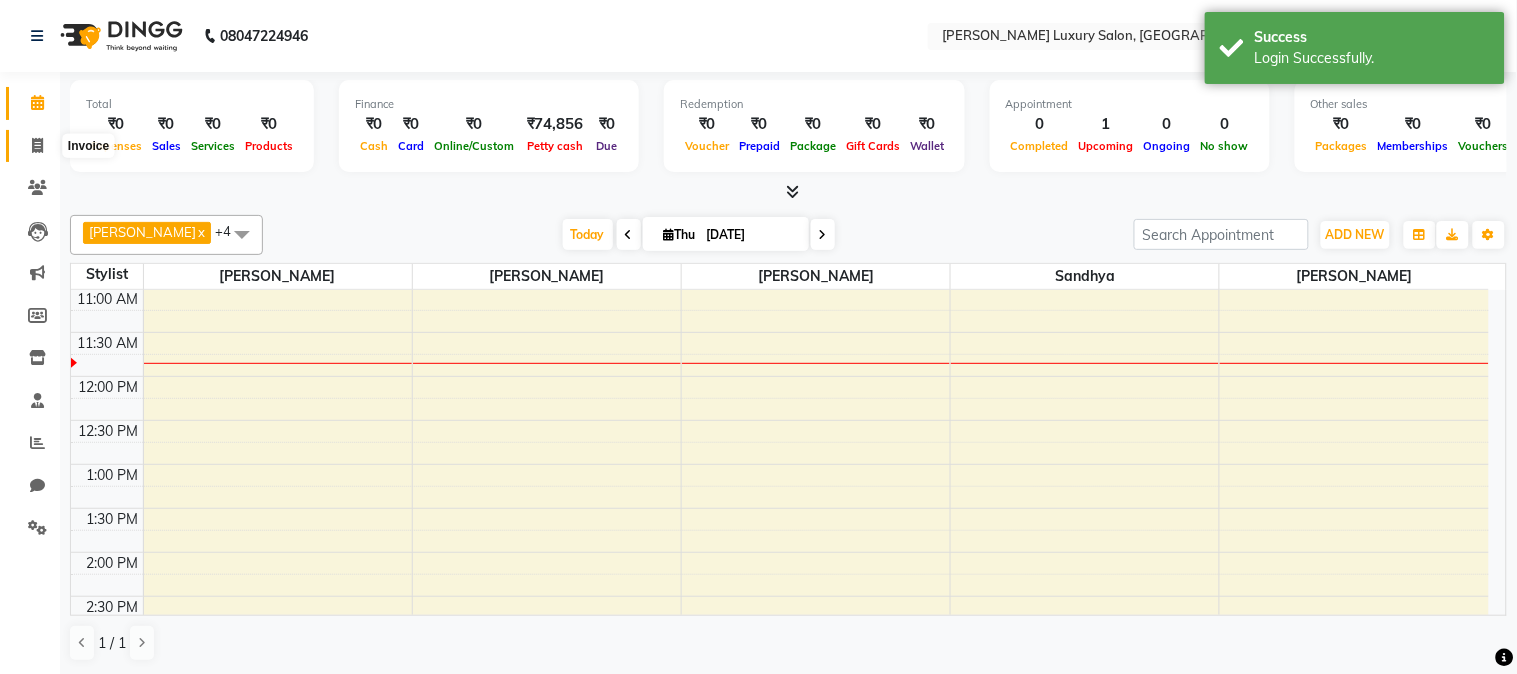 click 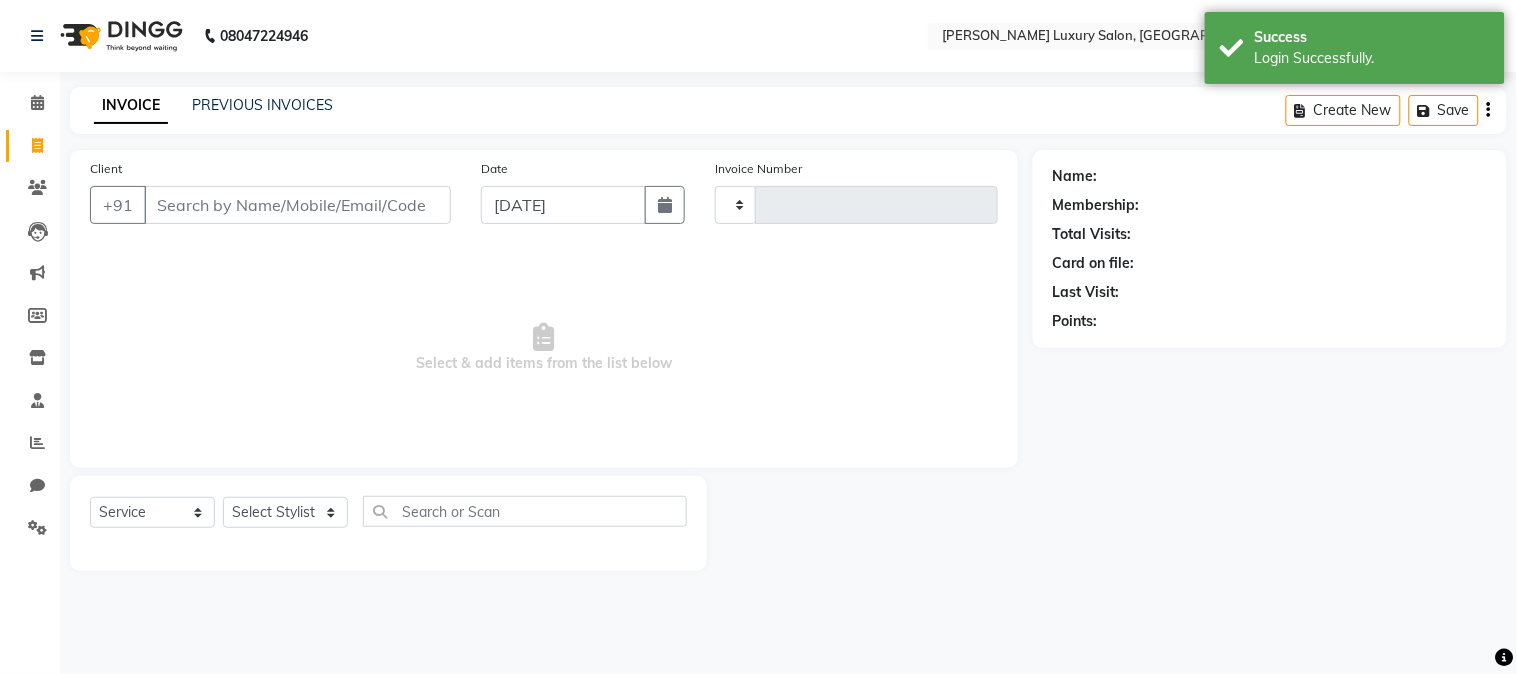 type on "1257" 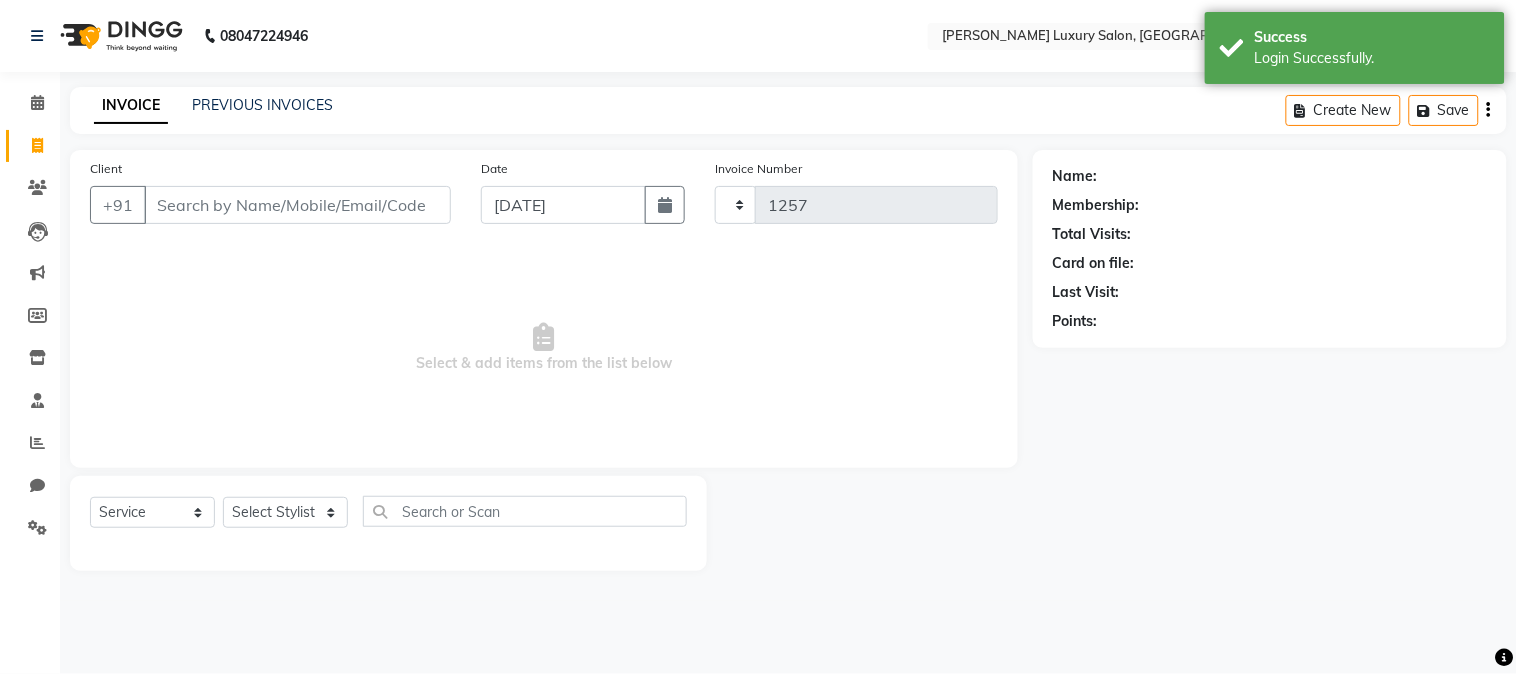 select on "7752" 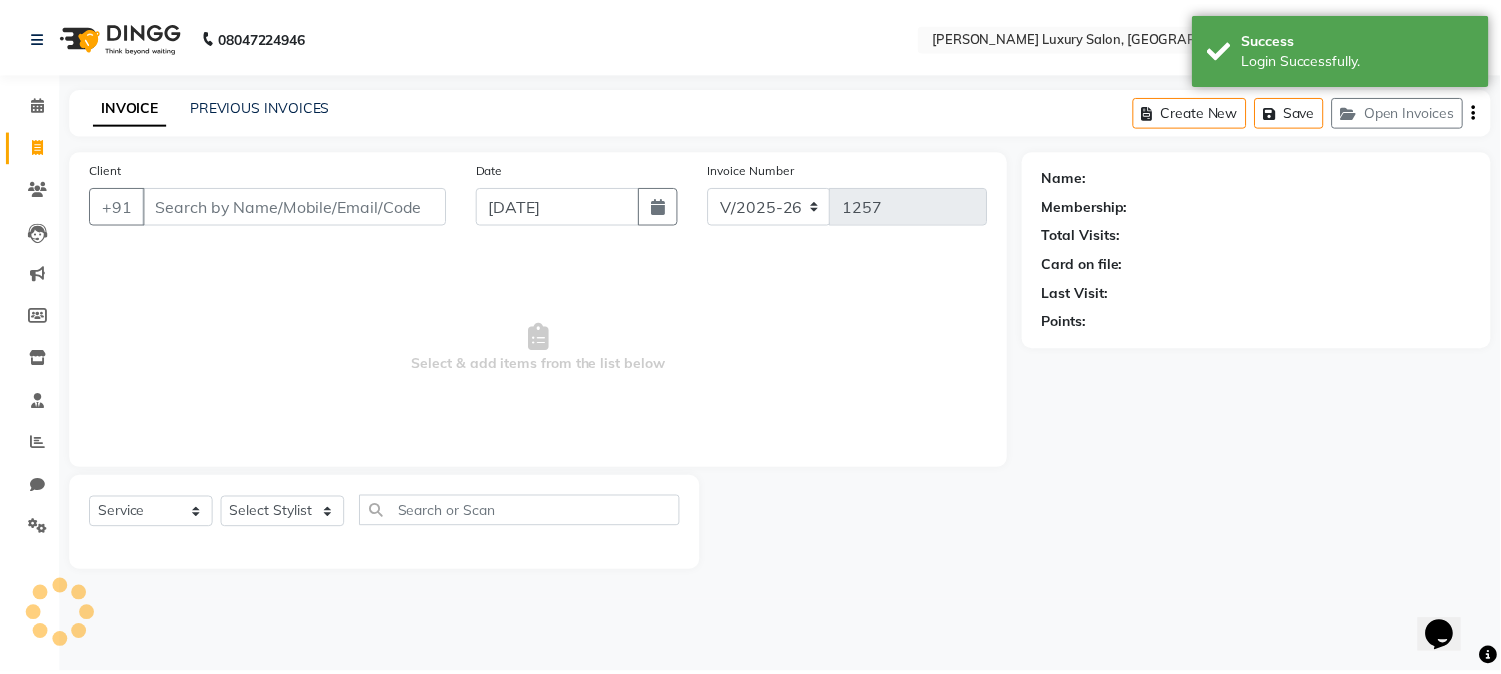 scroll, scrollTop: 0, scrollLeft: 0, axis: both 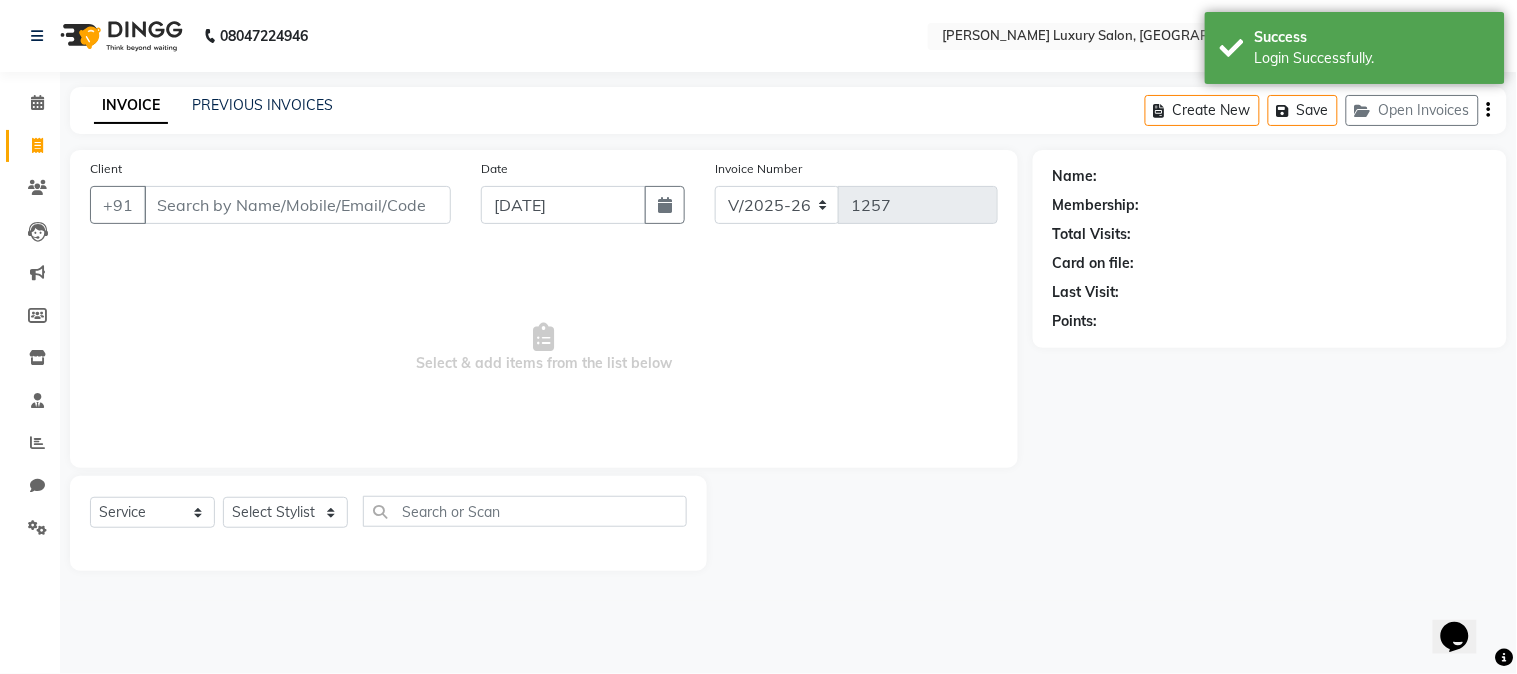 click on "Client" at bounding box center (297, 205) 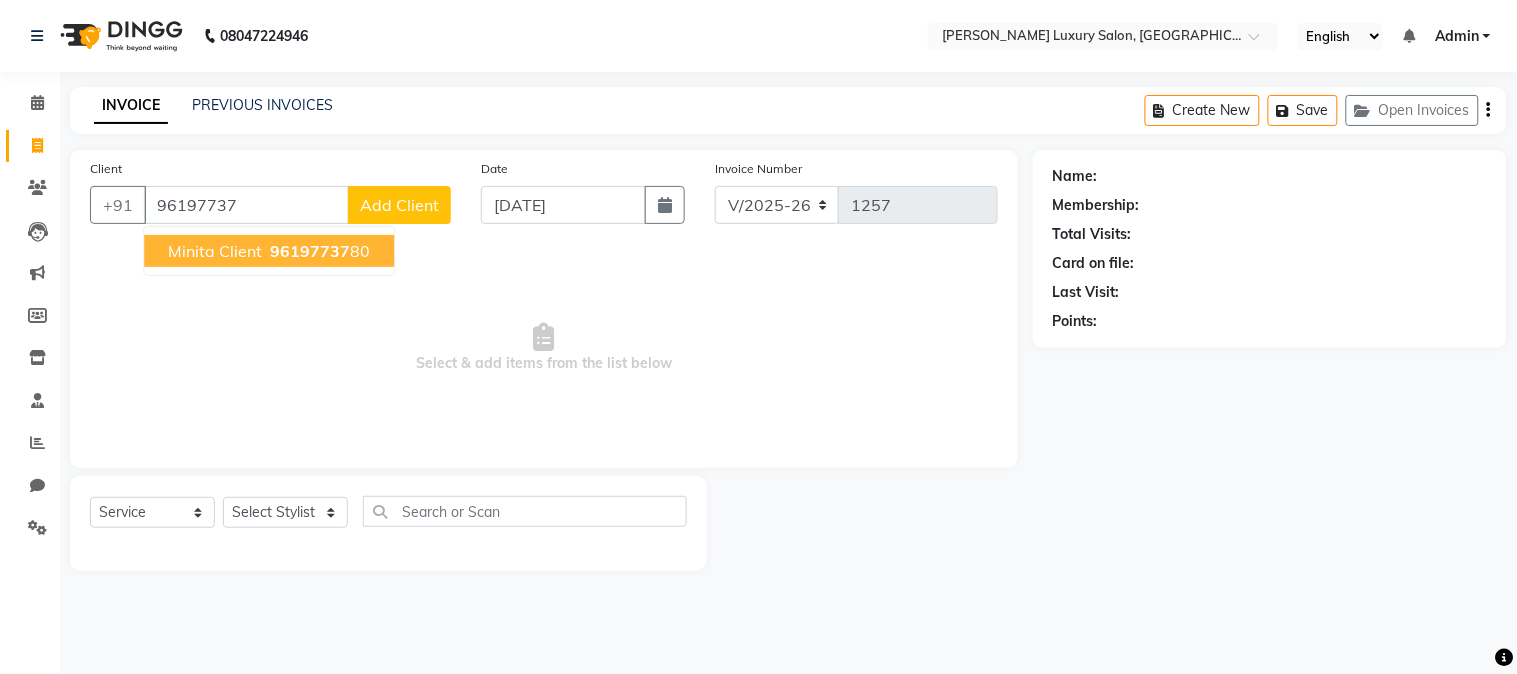 click on "Minita Client   96197737 80" at bounding box center [269, 251] 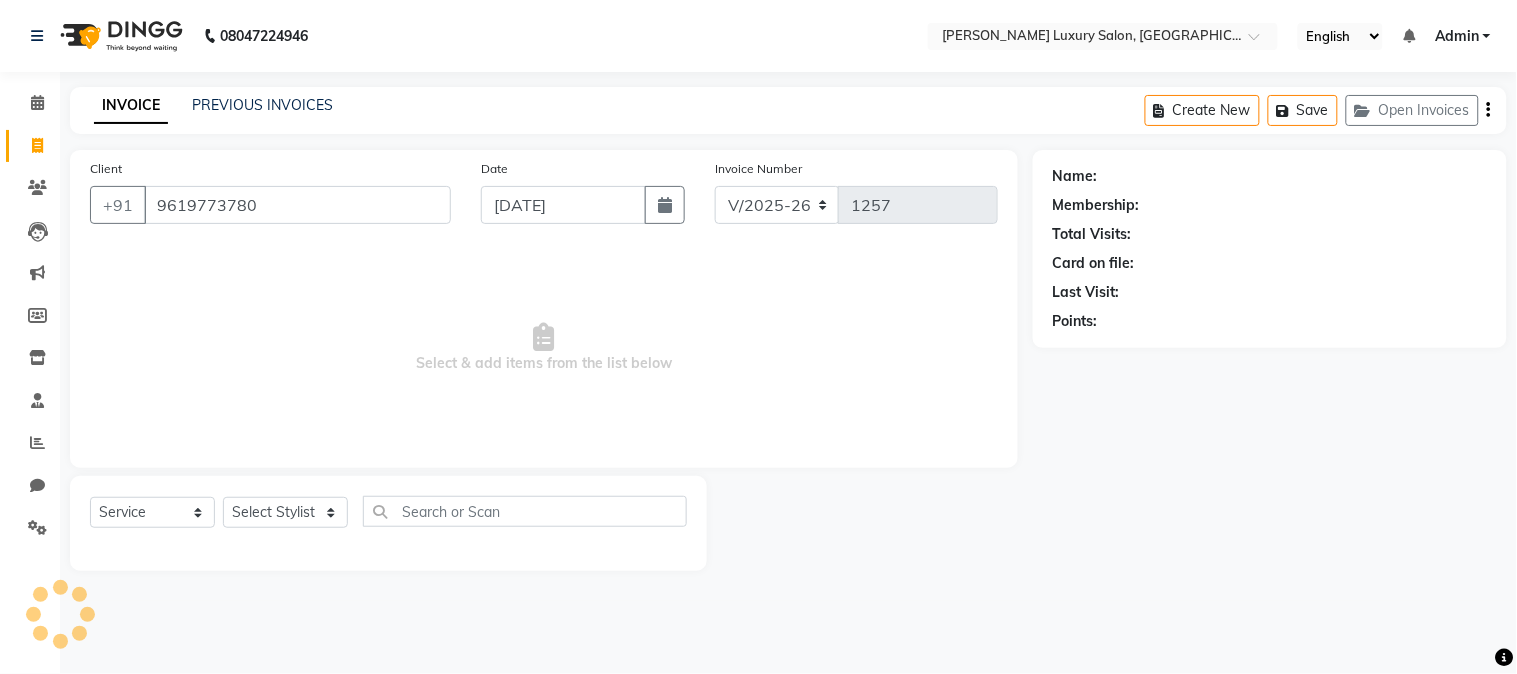 type on "9619773780" 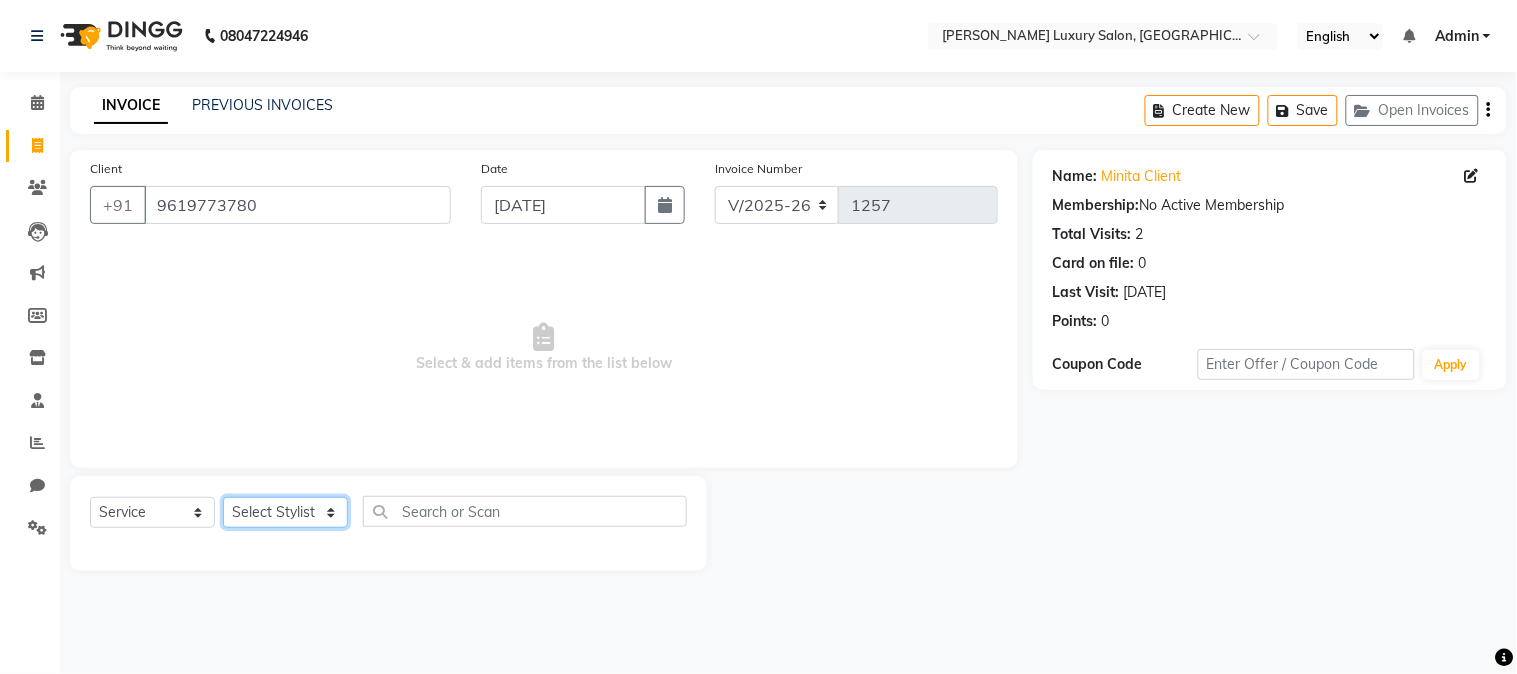 click on "Select Stylist [PERSON_NAME] [PERSON_NAME] neha [PERSON_NAME] Salon Sandhya [PERSON_NAME] [PERSON_NAME]" 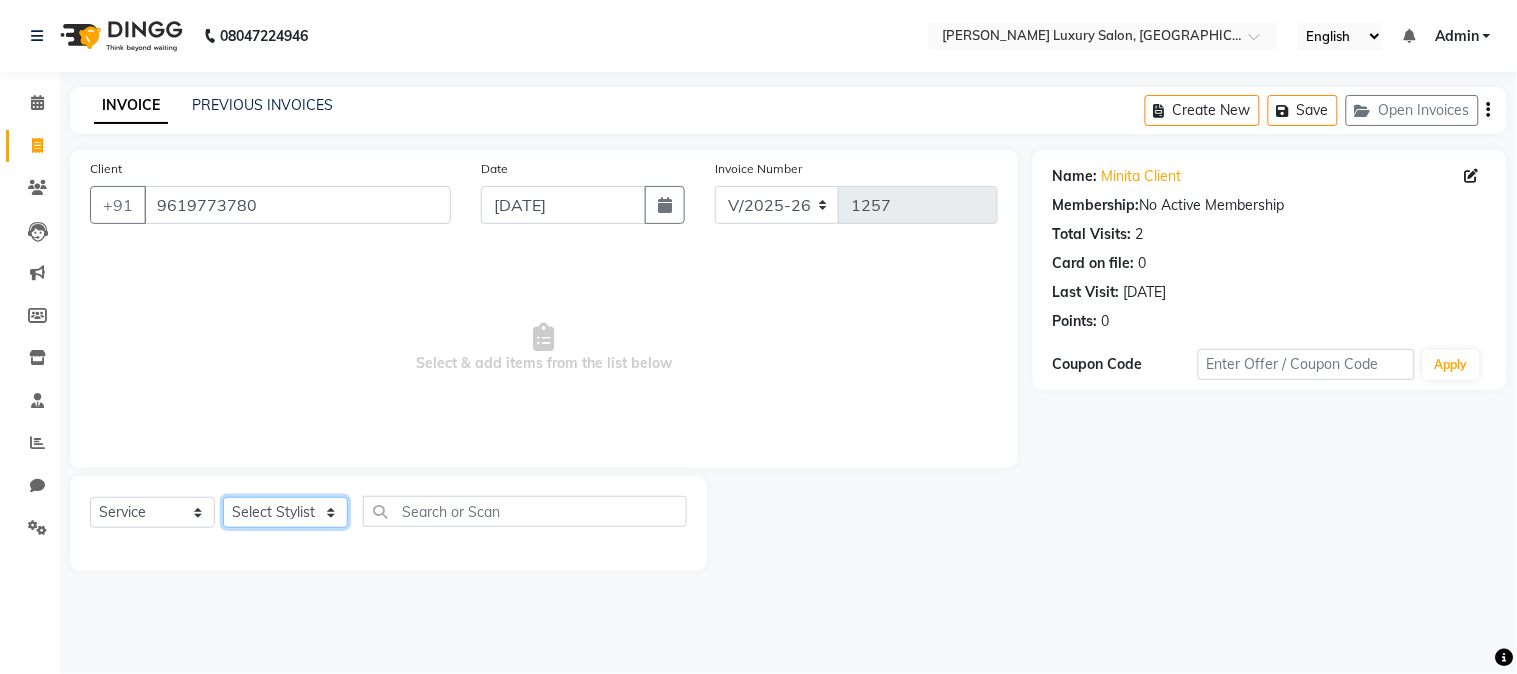 select on "69292" 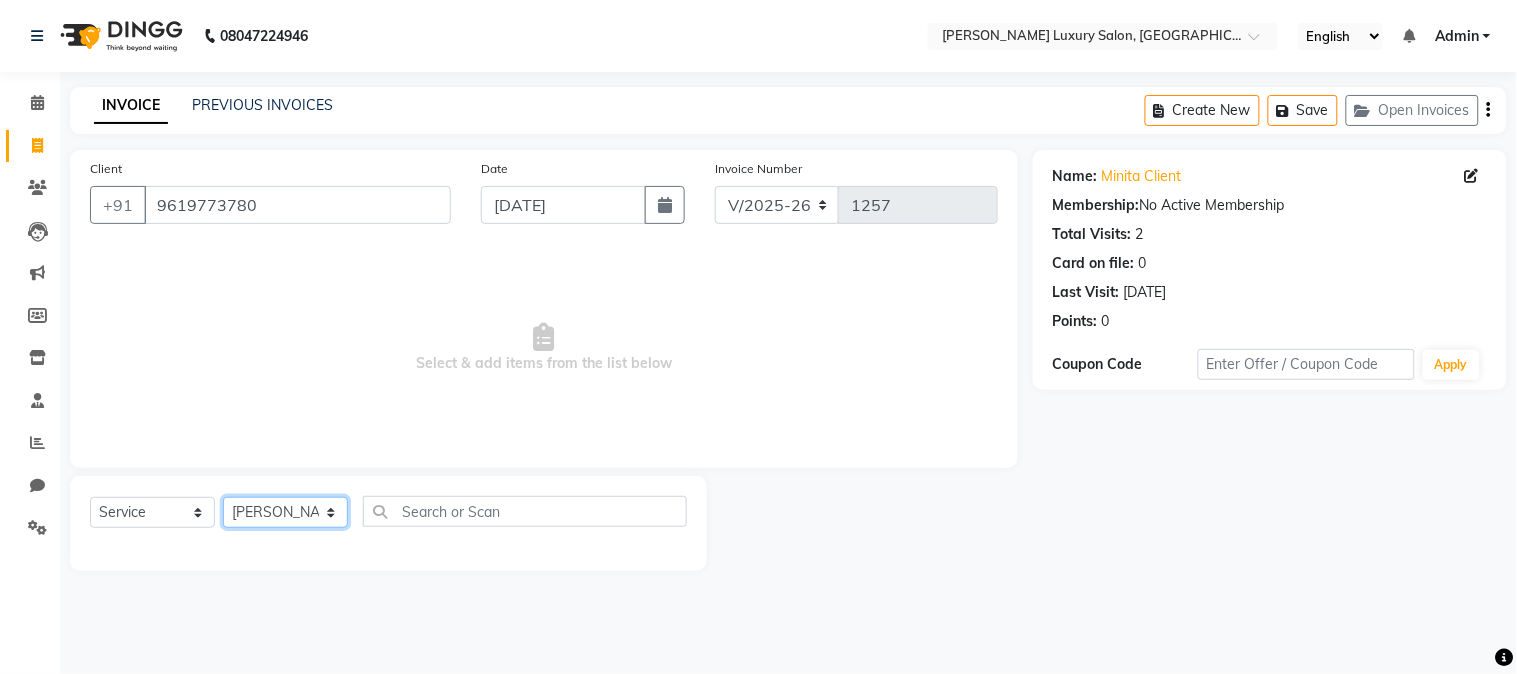 click on "Select Stylist [PERSON_NAME] [PERSON_NAME] neha [PERSON_NAME] Salon Sandhya [PERSON_NAME] [PERSON_NAME]" 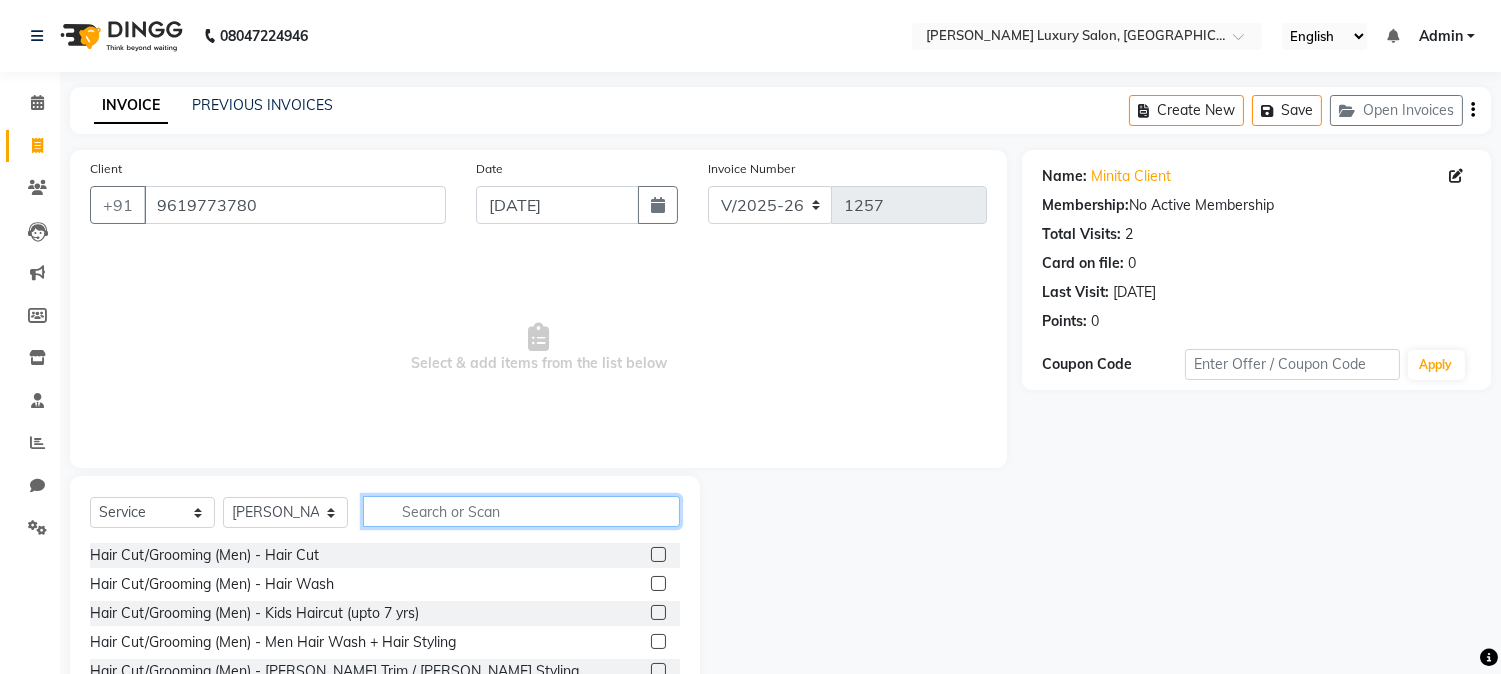click 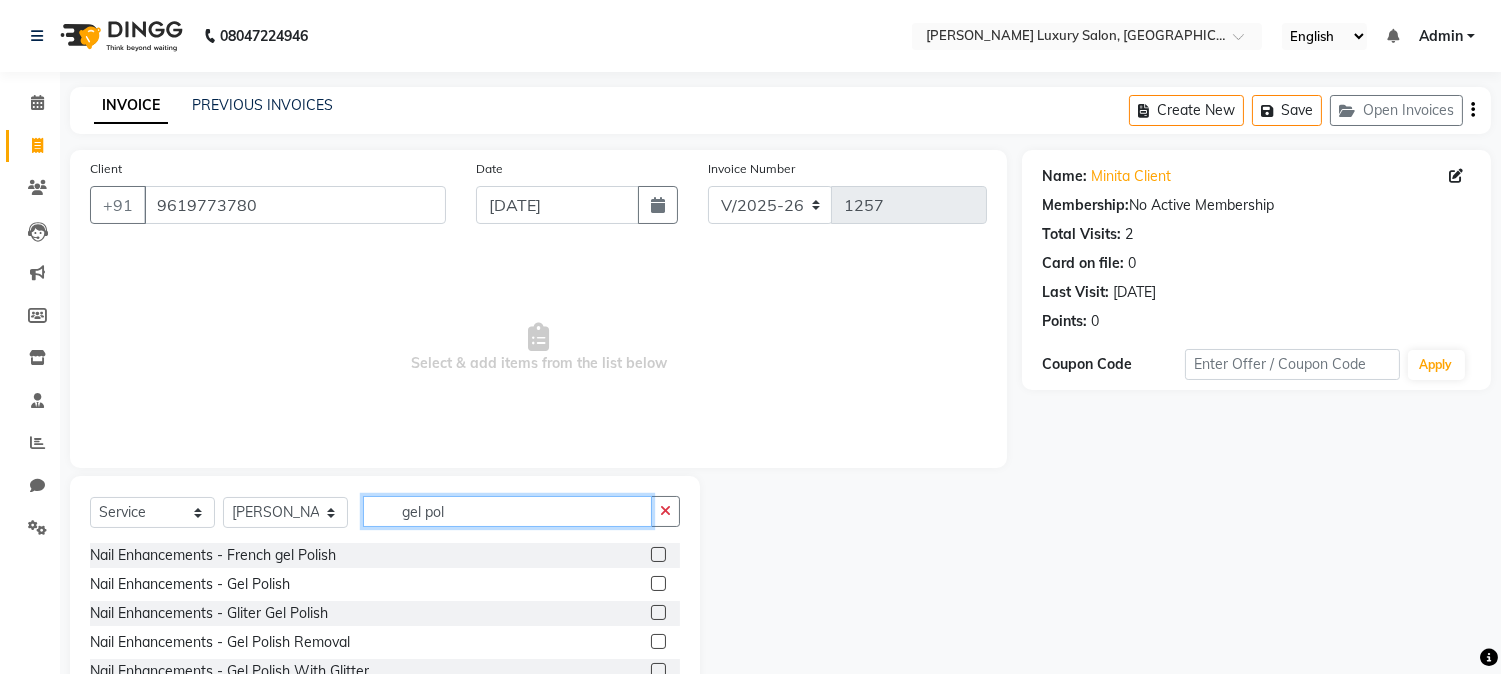 type on "gel pol" 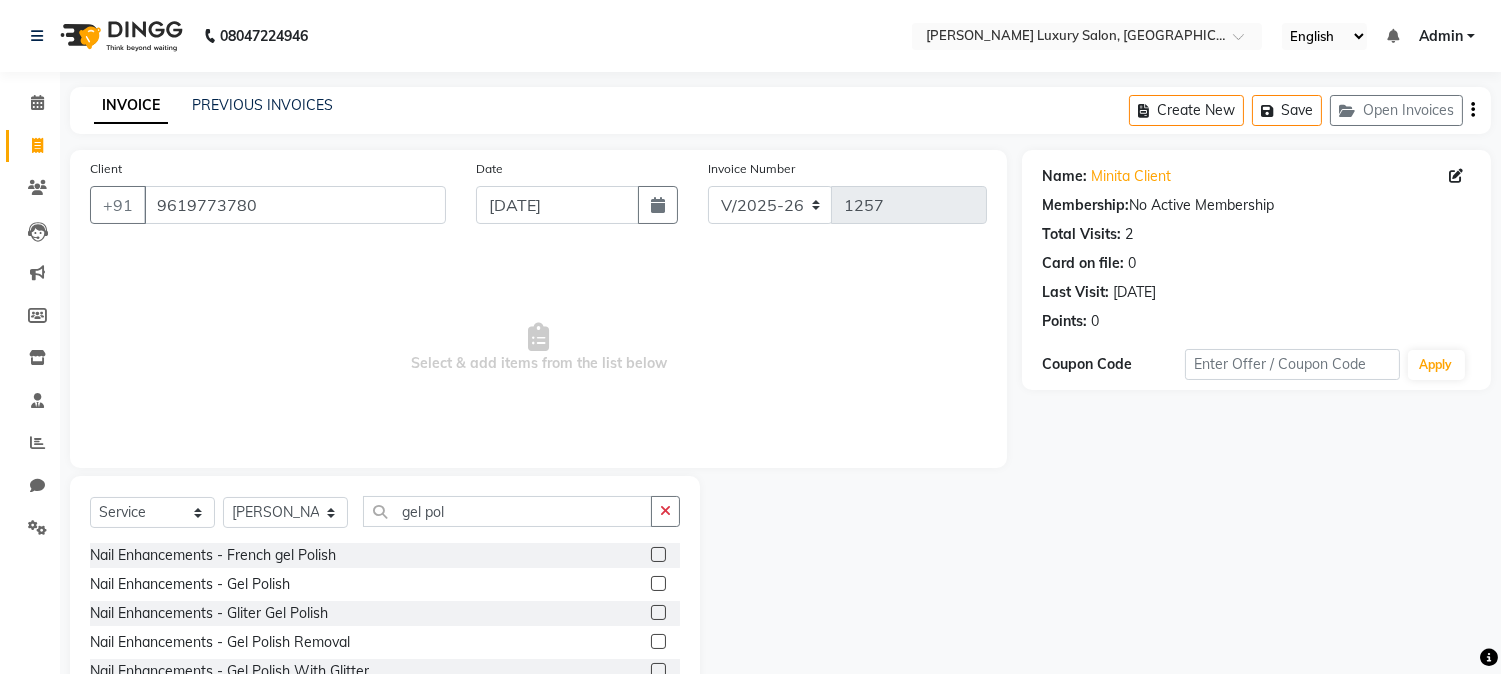 click 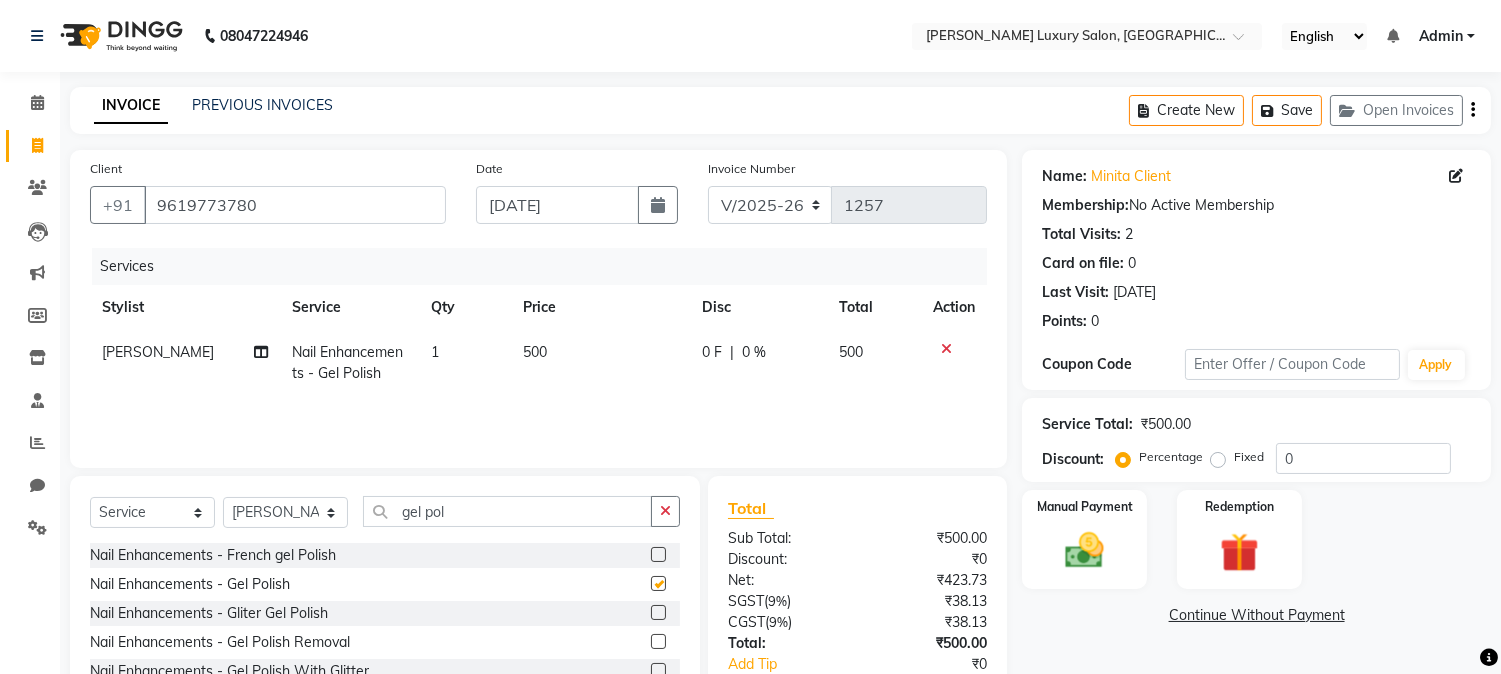 checkbox on "false" 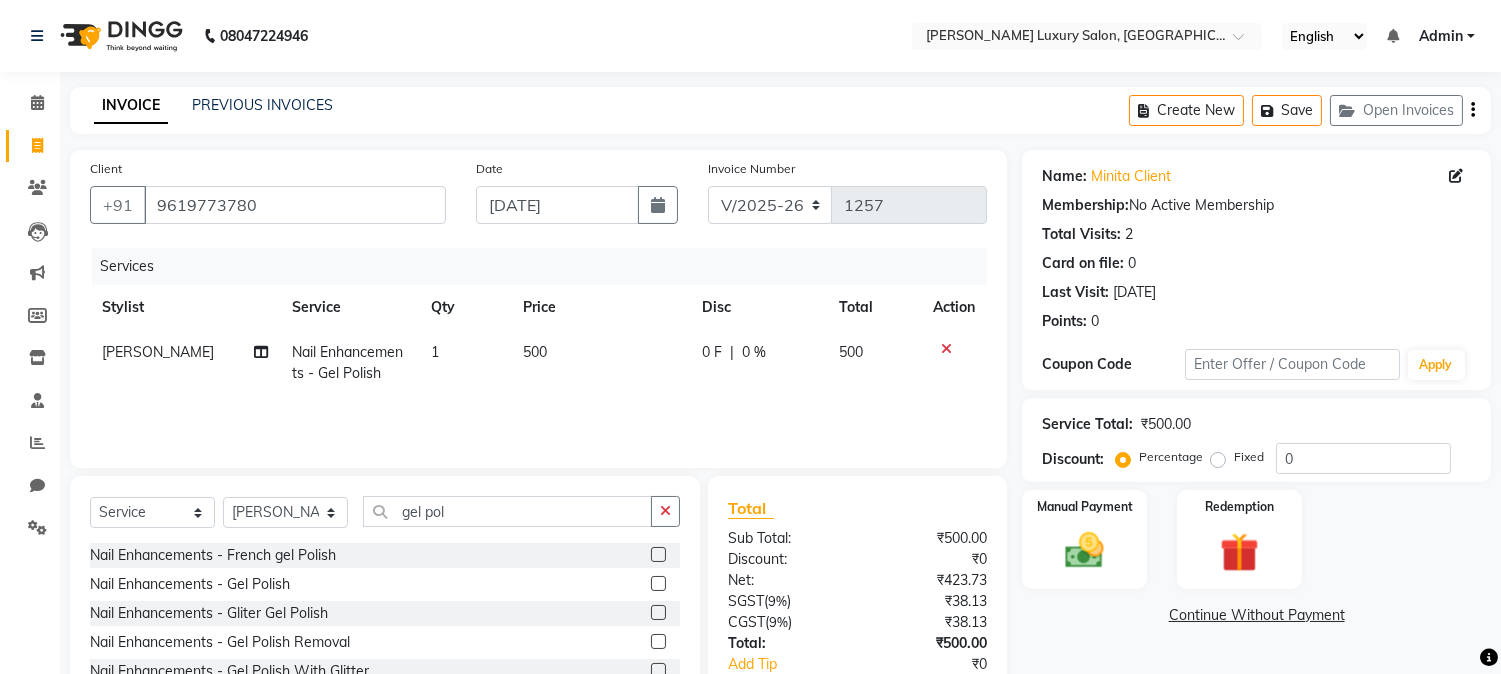 click on "0 %" 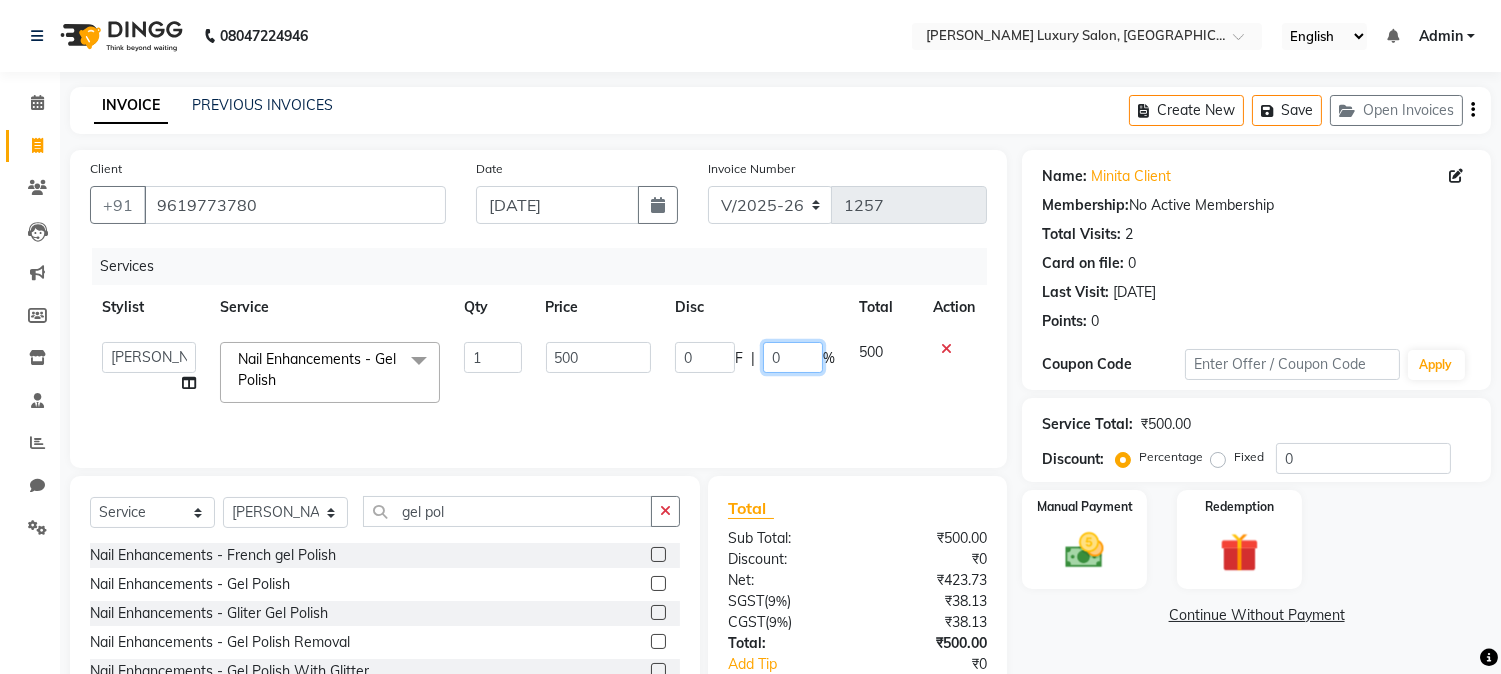 click on "0" 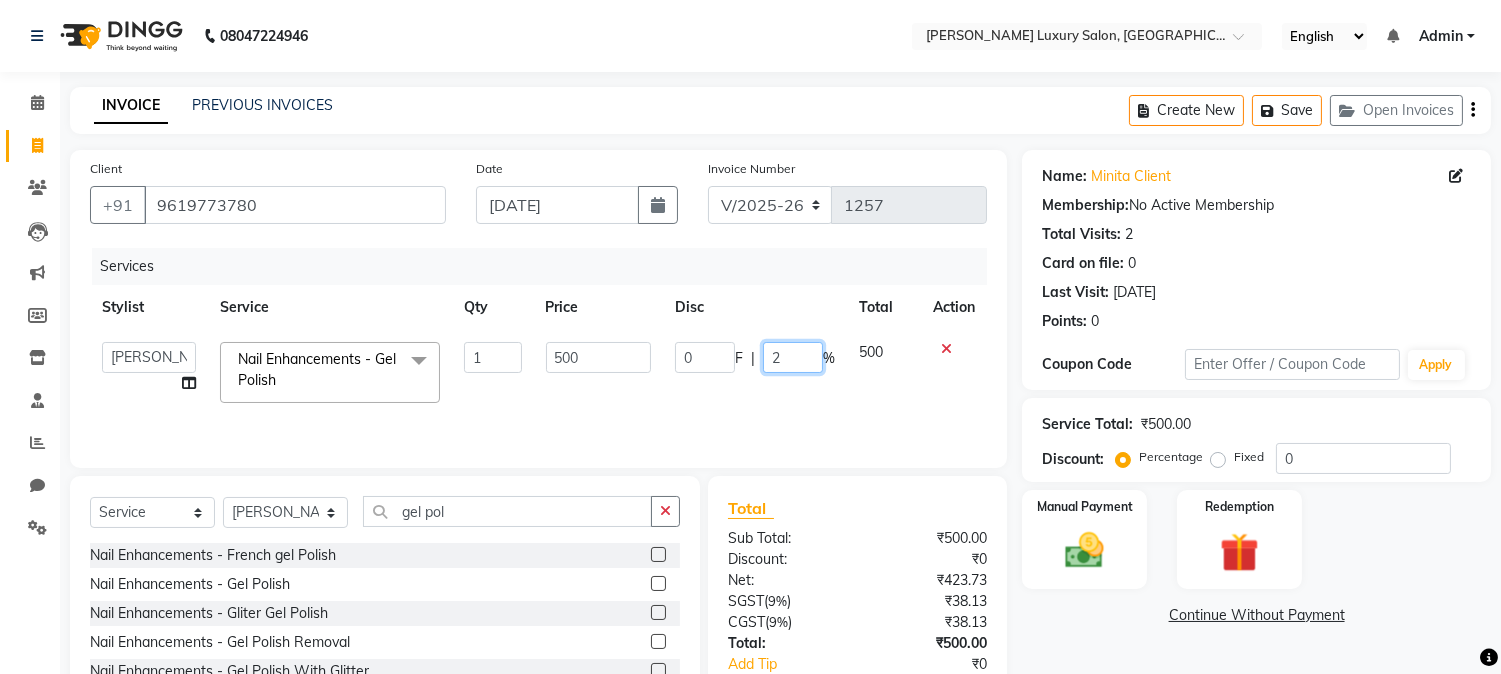 type on "20" 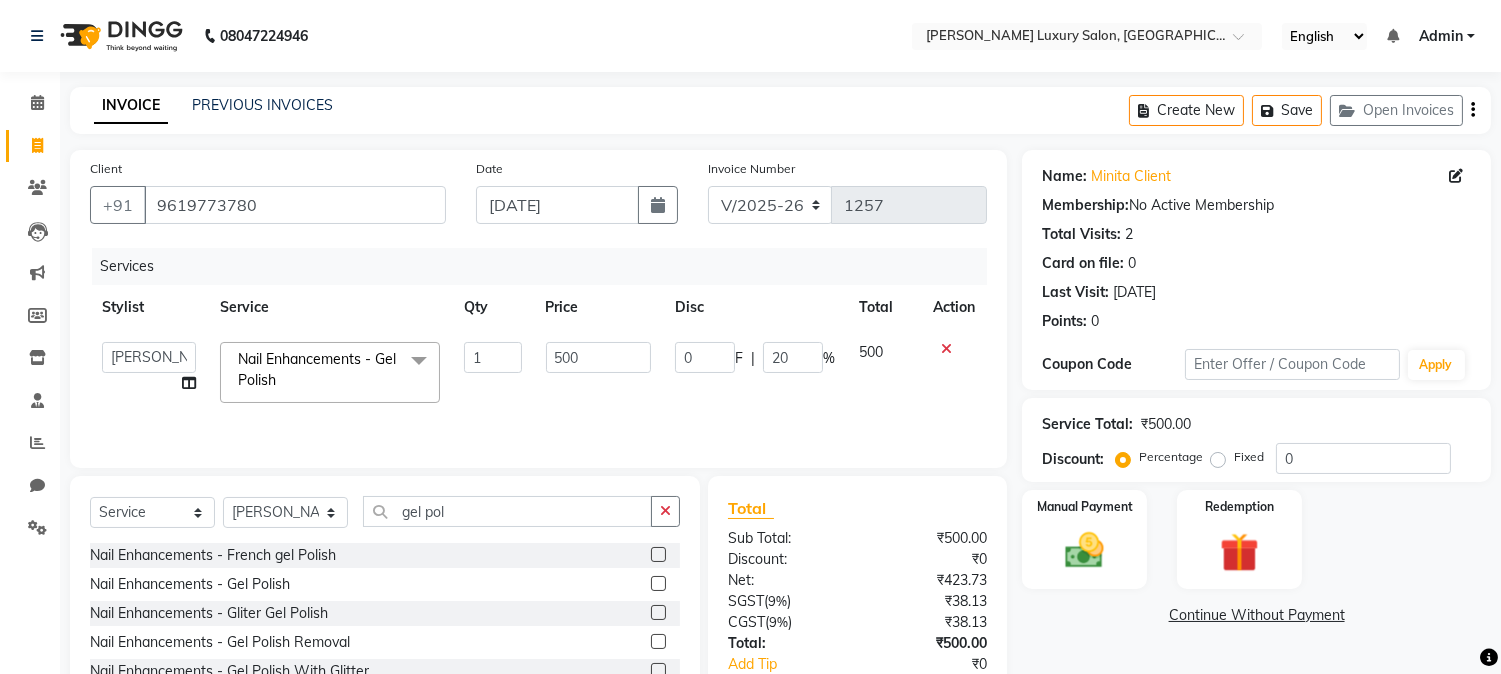 click on "0 F | 20 %" 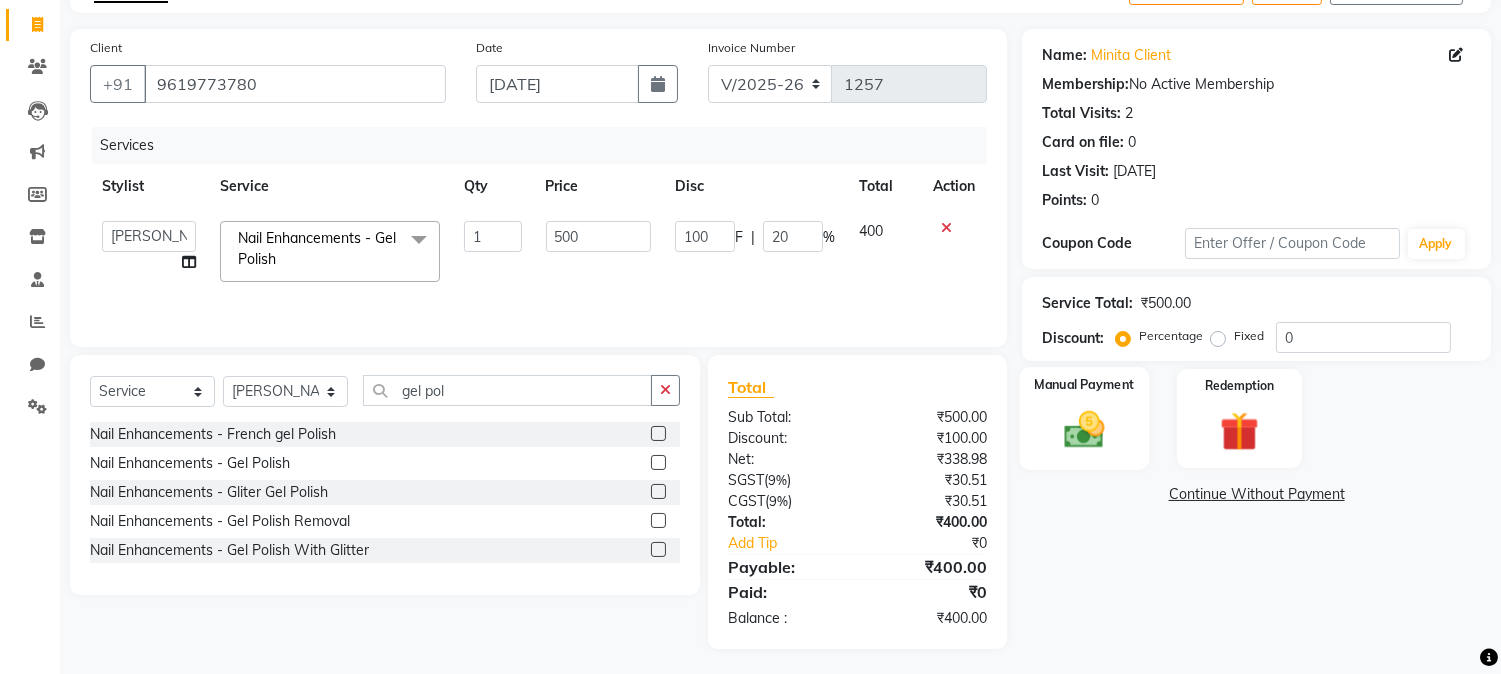 scroll, scrollTop: 125, scrollLeft: 0, axis: vertical 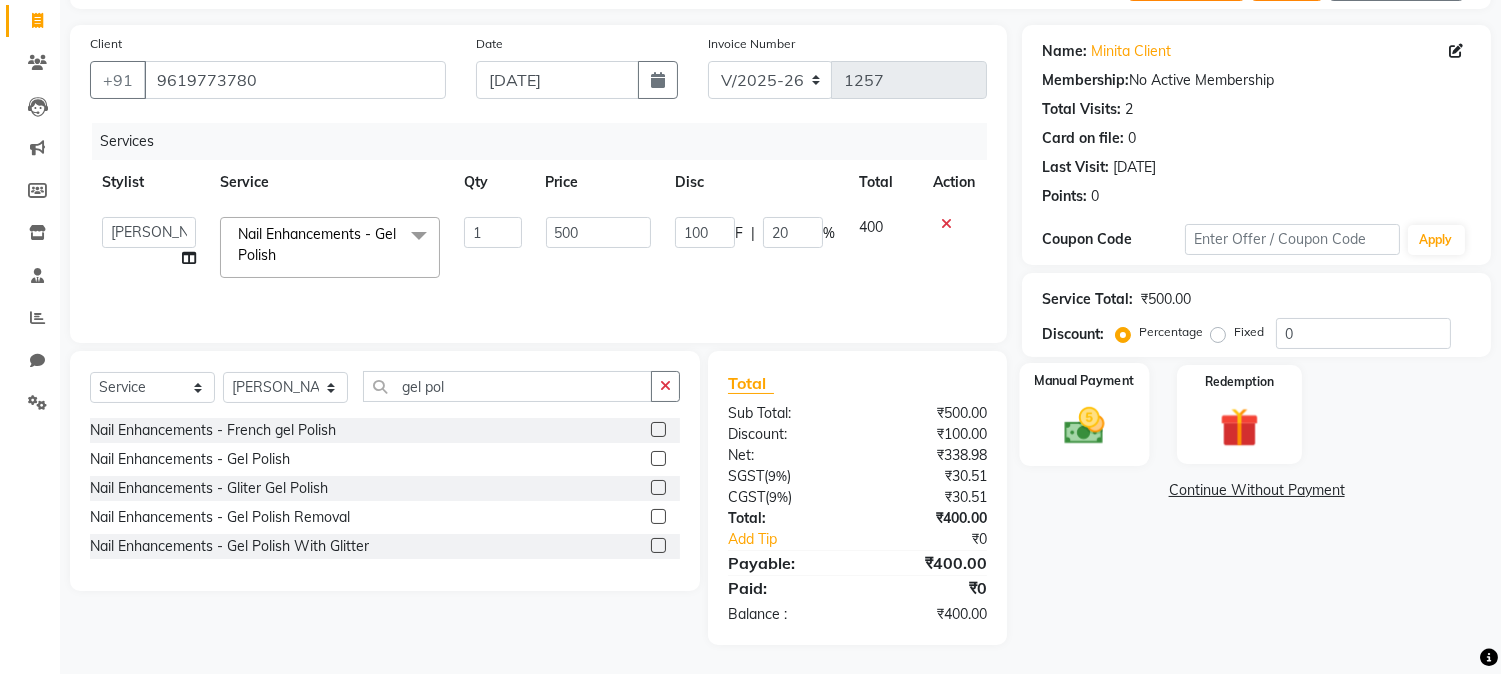 click 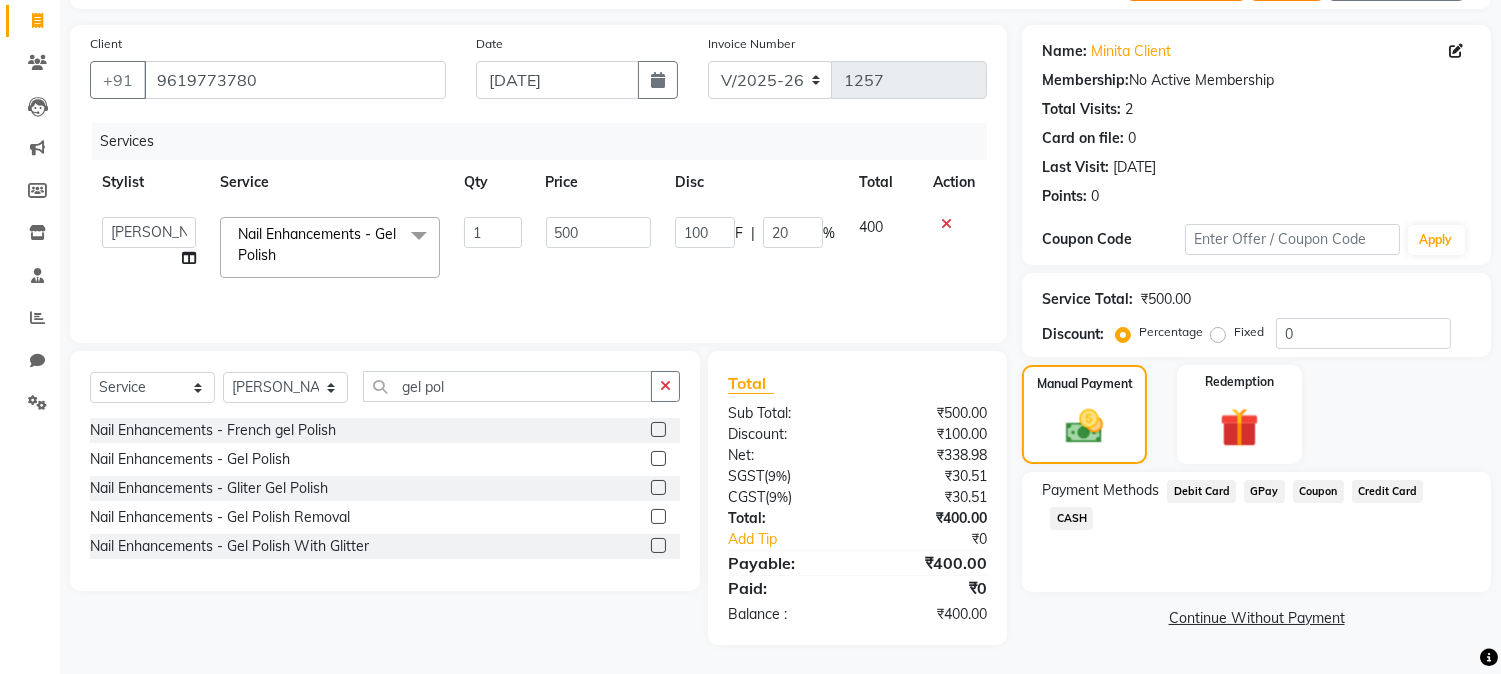 click on "CASH" 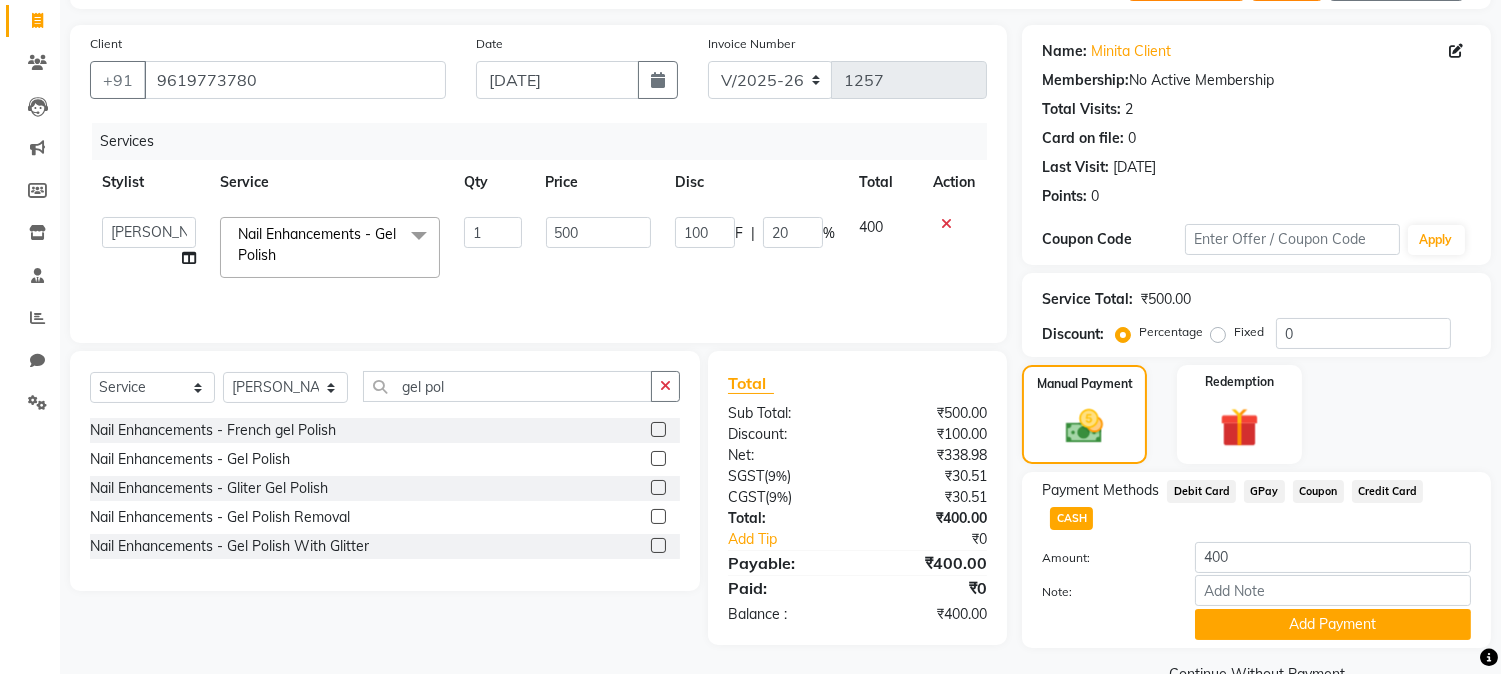 click on "Add Payment" 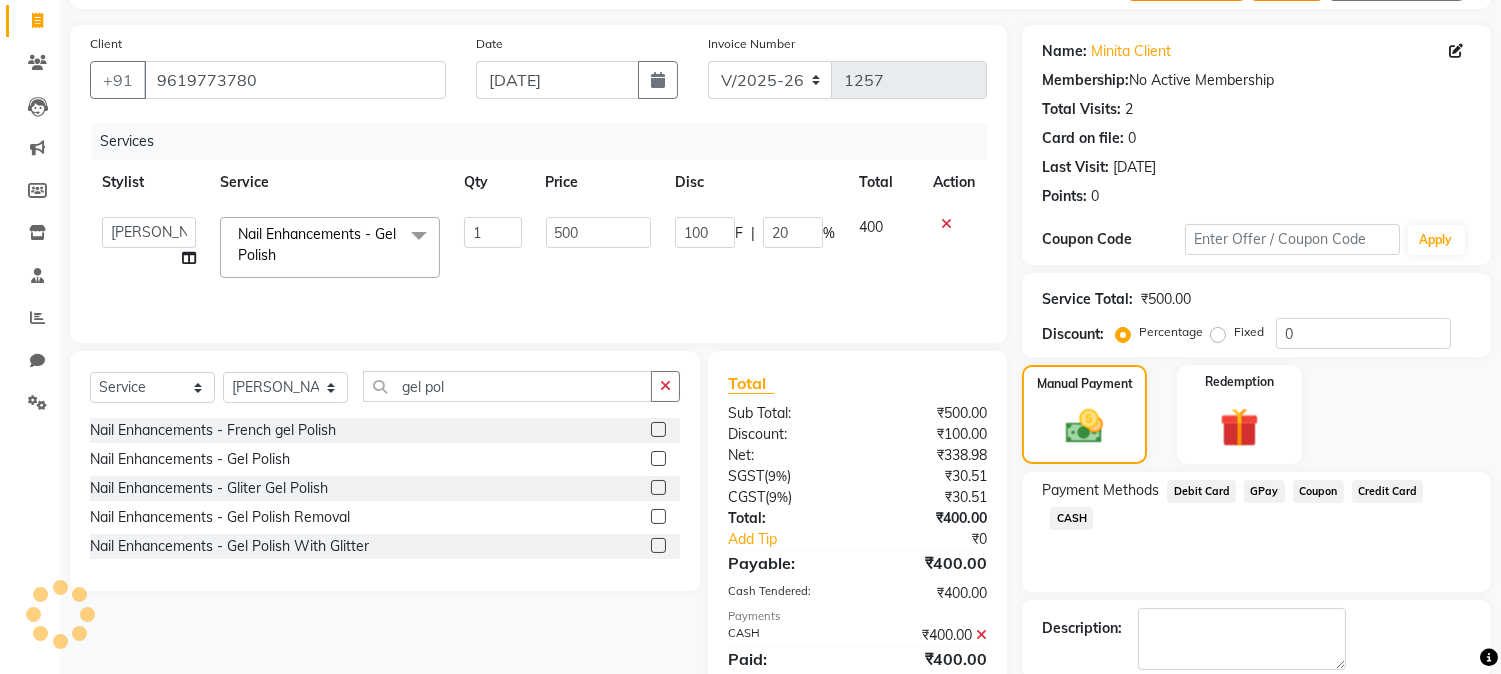 scroll, scrollTop: 225, scrollLeft: 0, axis: vertical 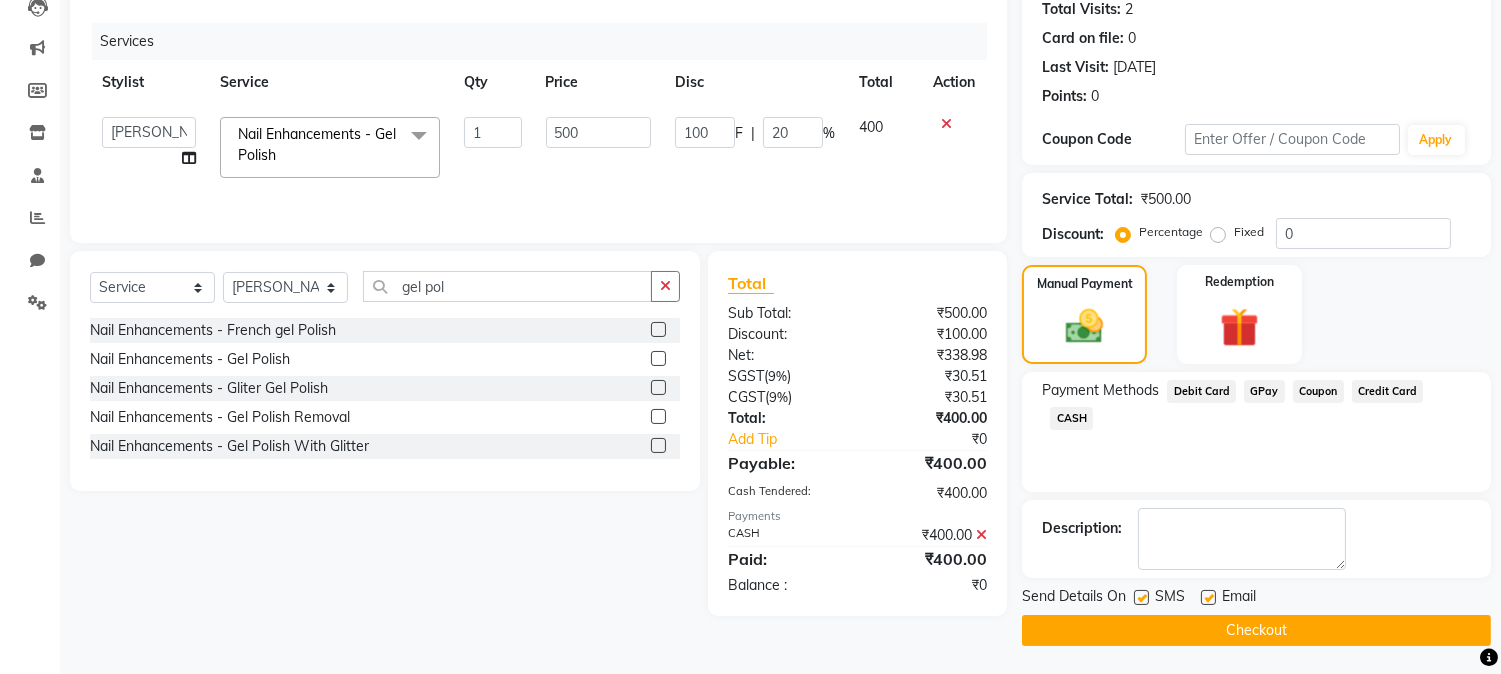 click on "Checkout" 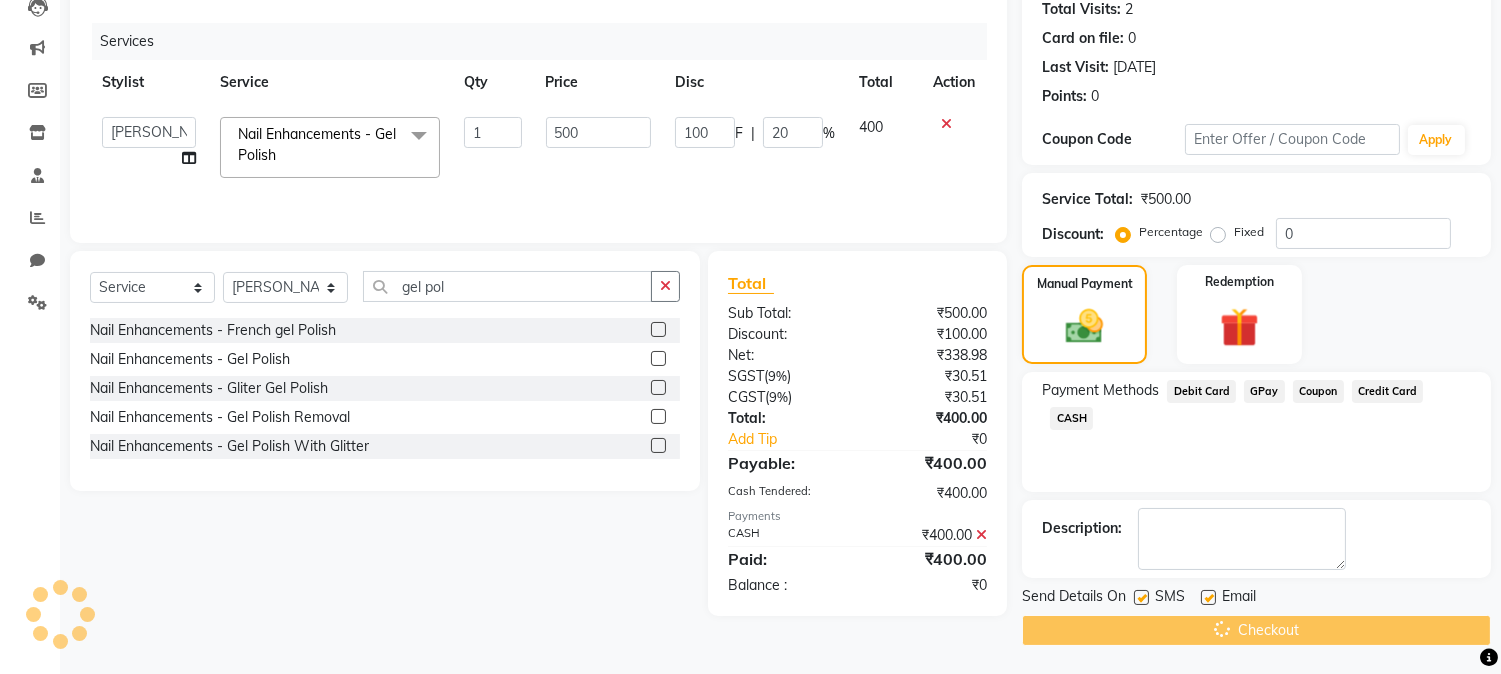 click on "Checkout" 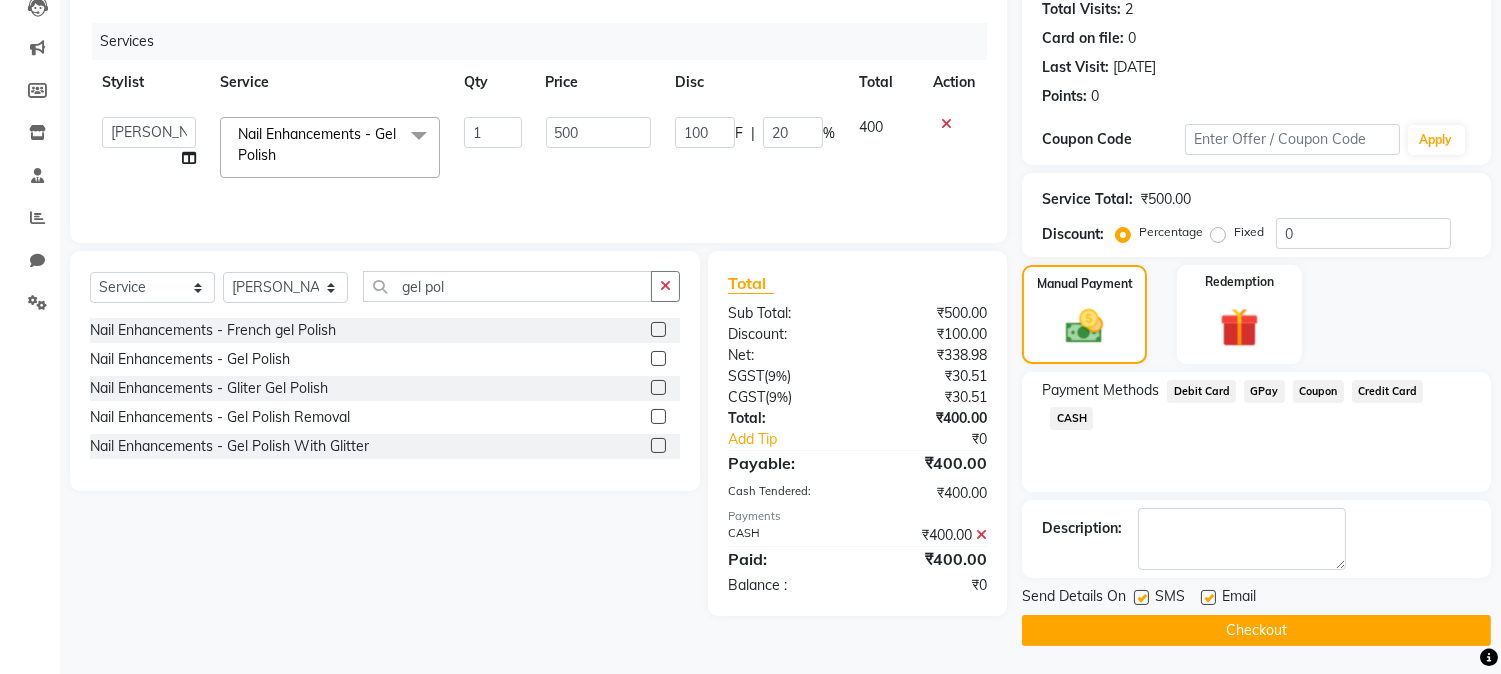 click on "Checkout" 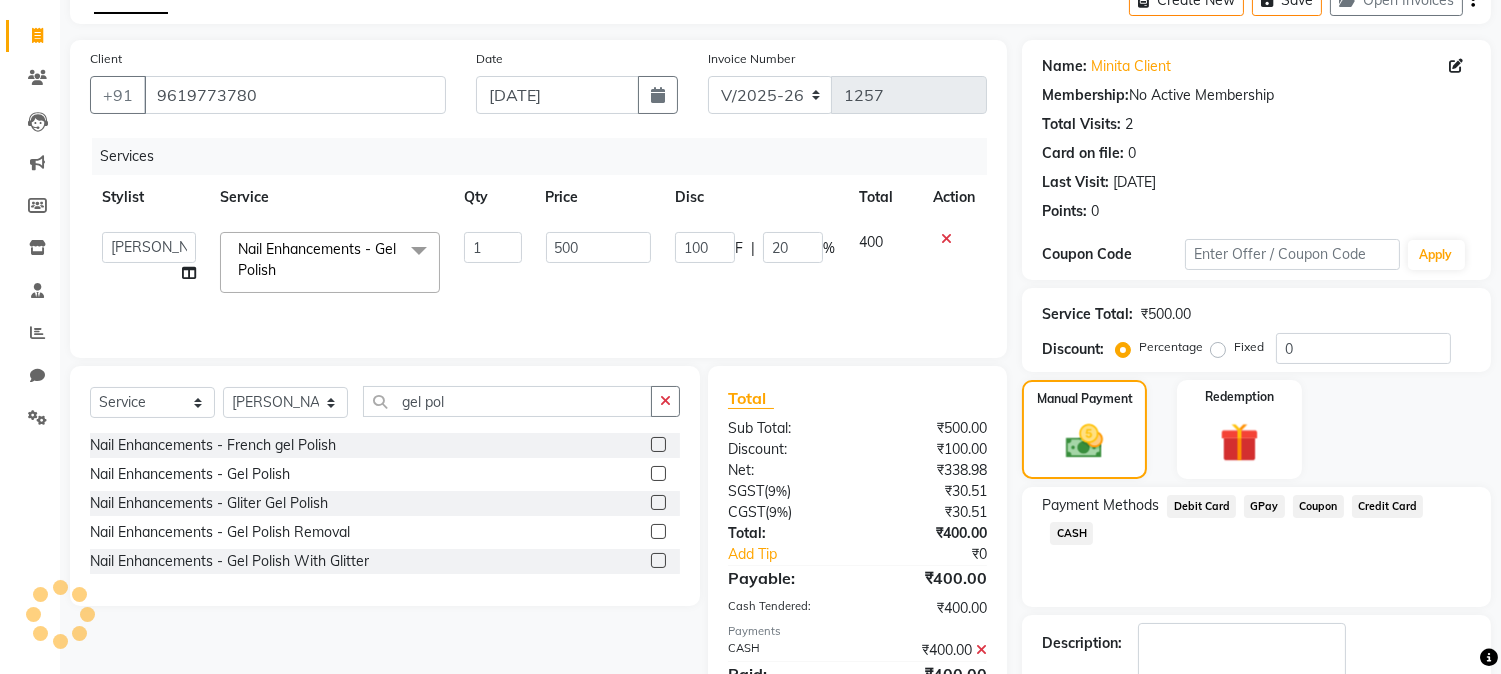 scroll, scrollTop: 225, scrollLeft: 0, axis: vertical 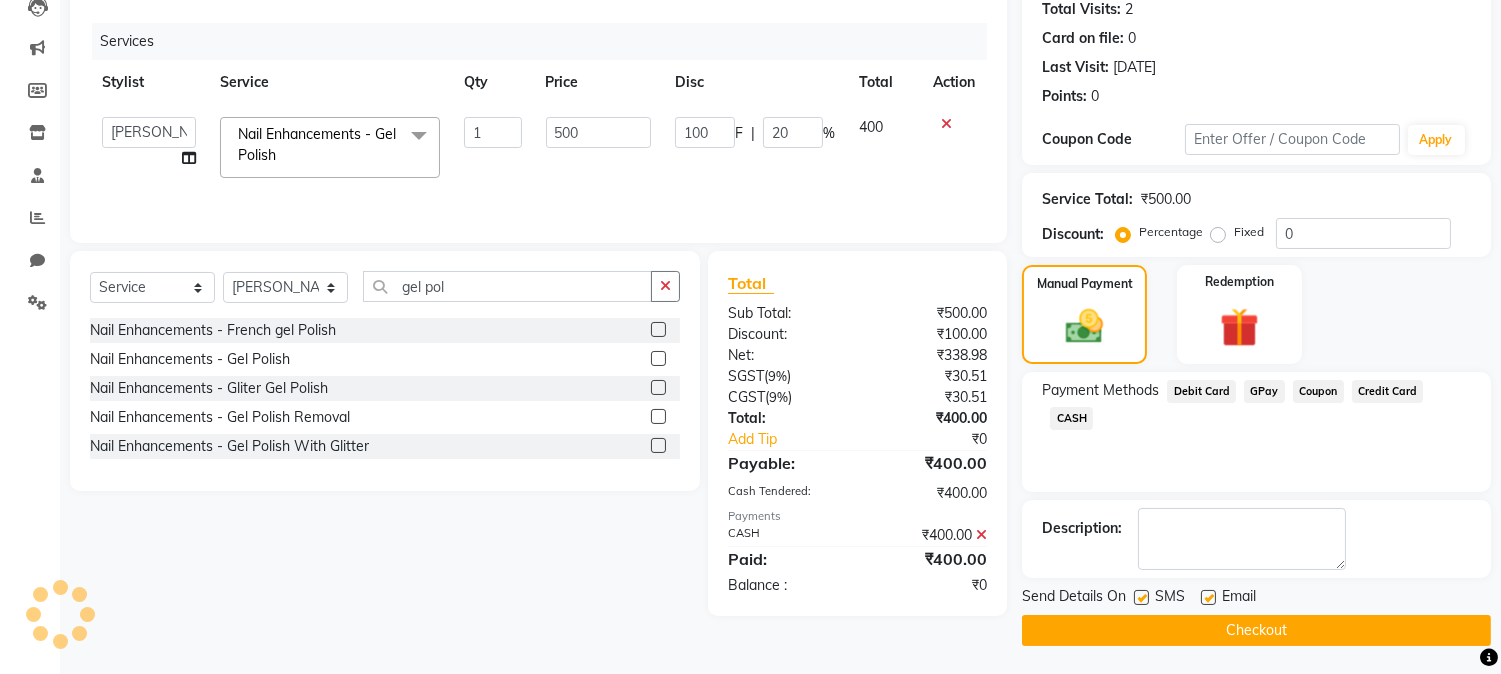drag, startPoint x: 1172, startPoint y: 632, endPoint x: 1516, endPoint y: 717, distance: 354.3459 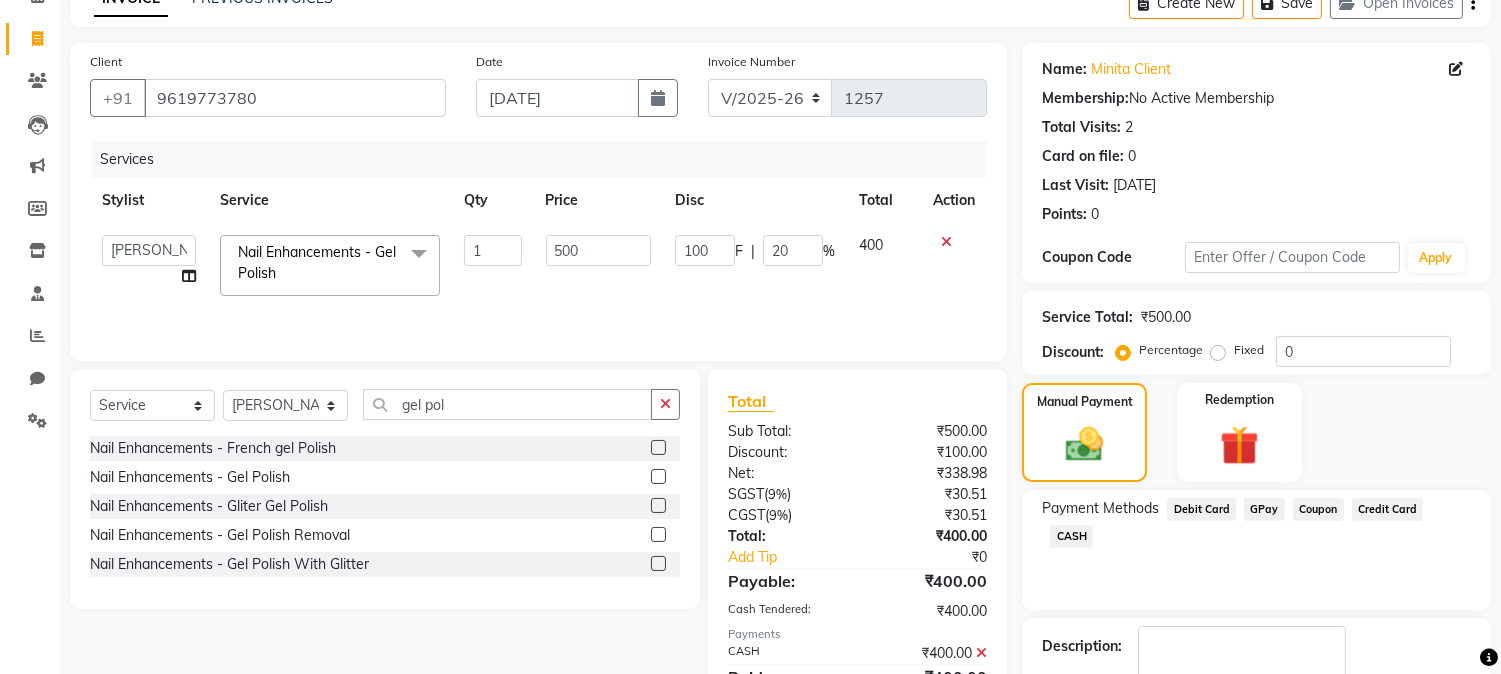 scroll, scrollTop: 225, scrollLeft: 0, axis: vertical 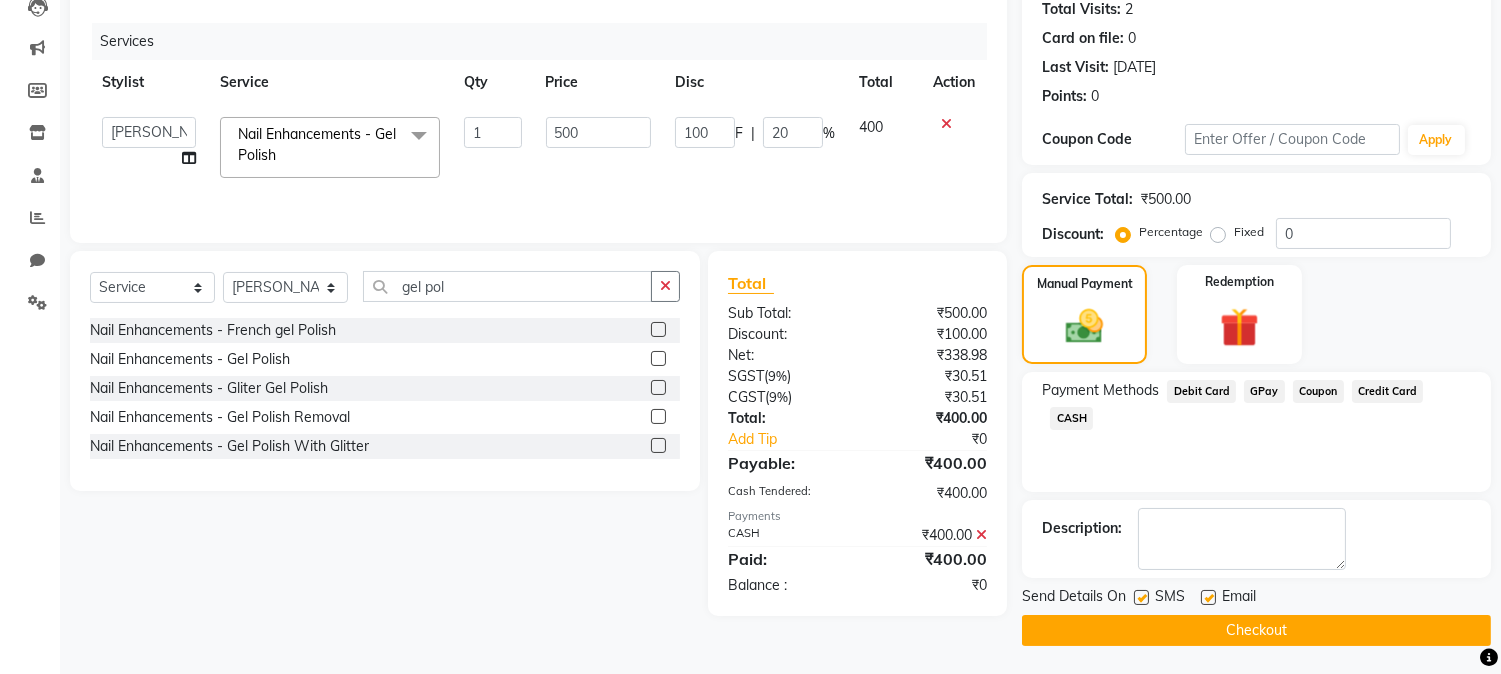 click on "Checkout" 